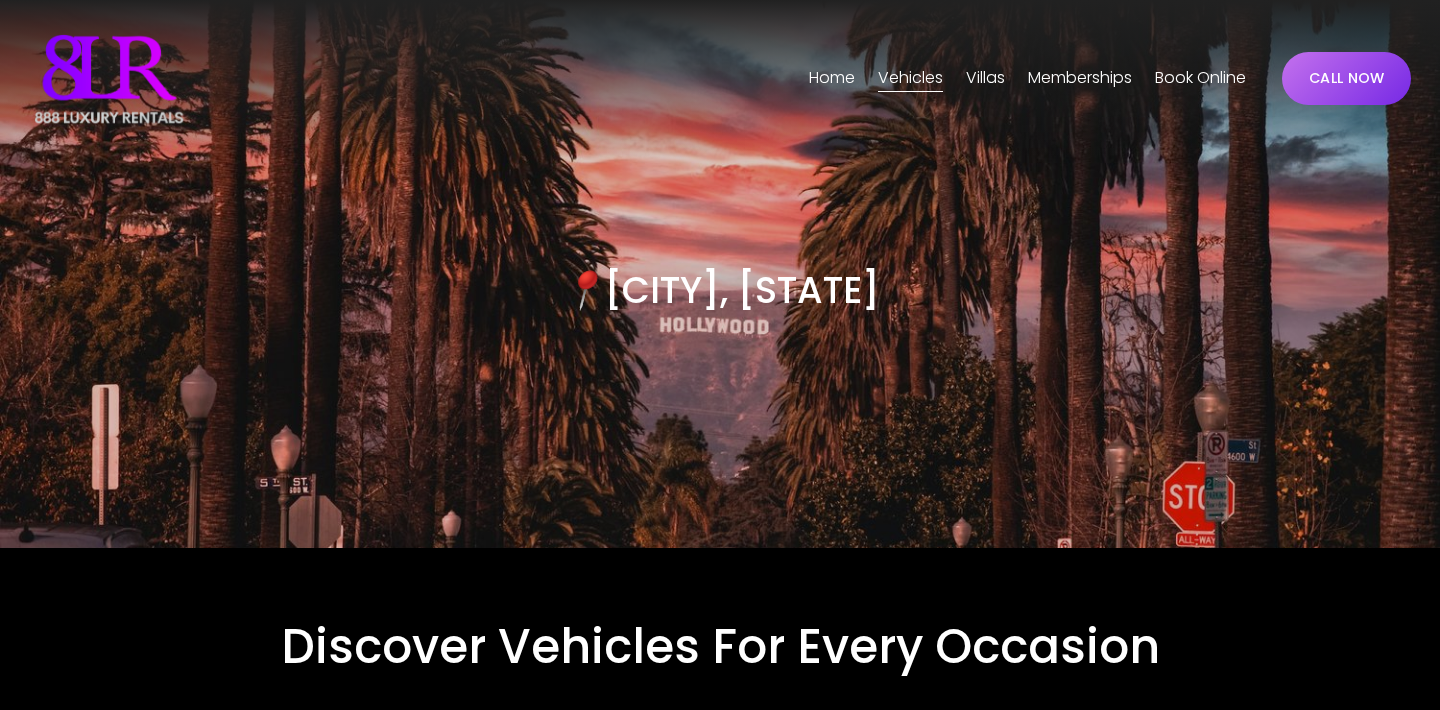 scroll, scrollTop: 0, scrollLeft: 0, axis: both 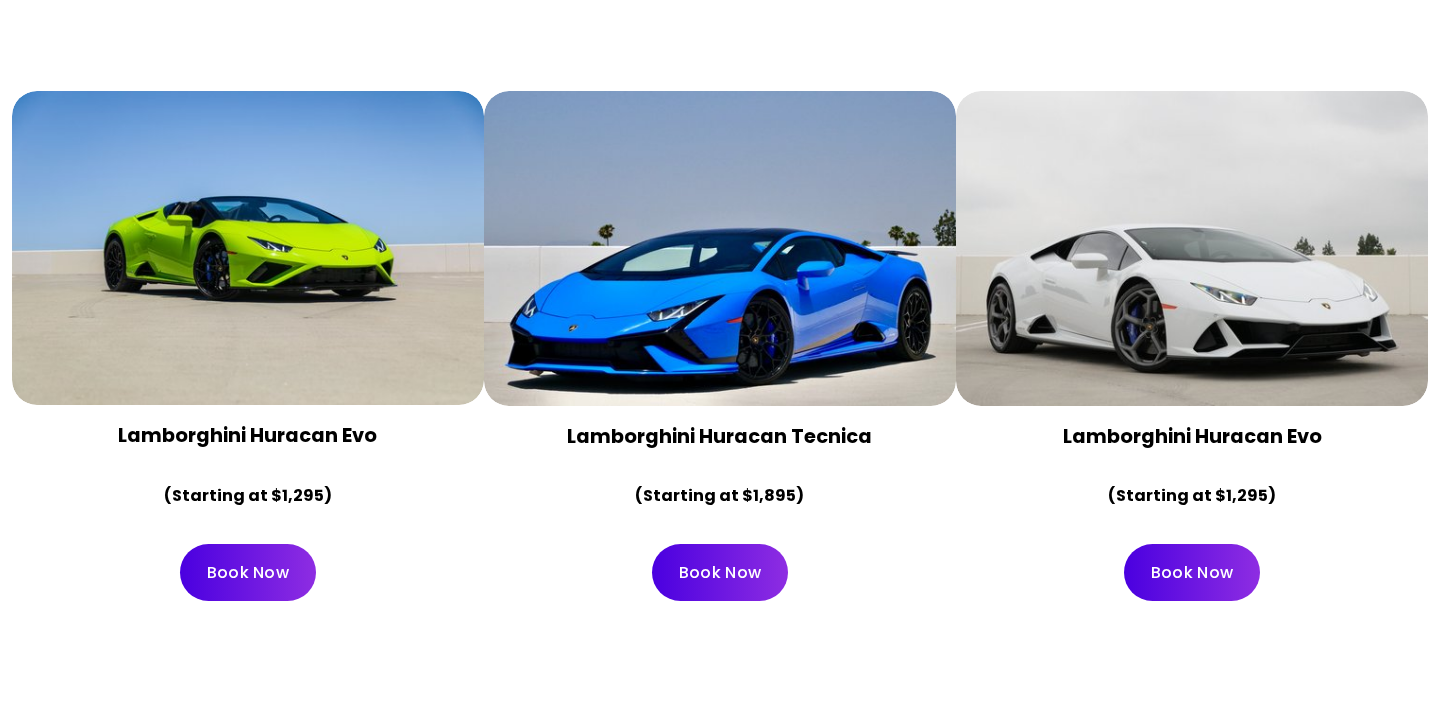 click on "Book Now" at bounding box center (720, 572) 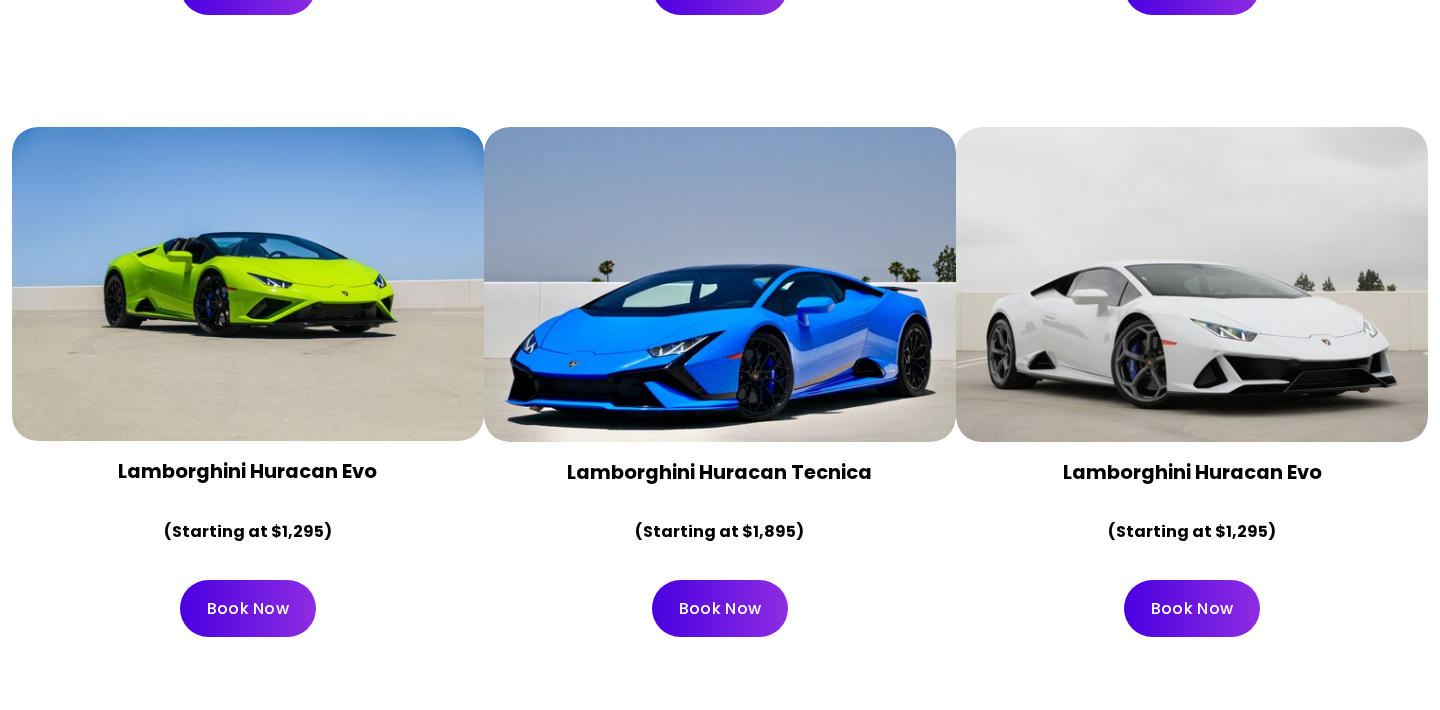 scroll, scrollTop: 1567, scrollLeft: 0, axis: vertical 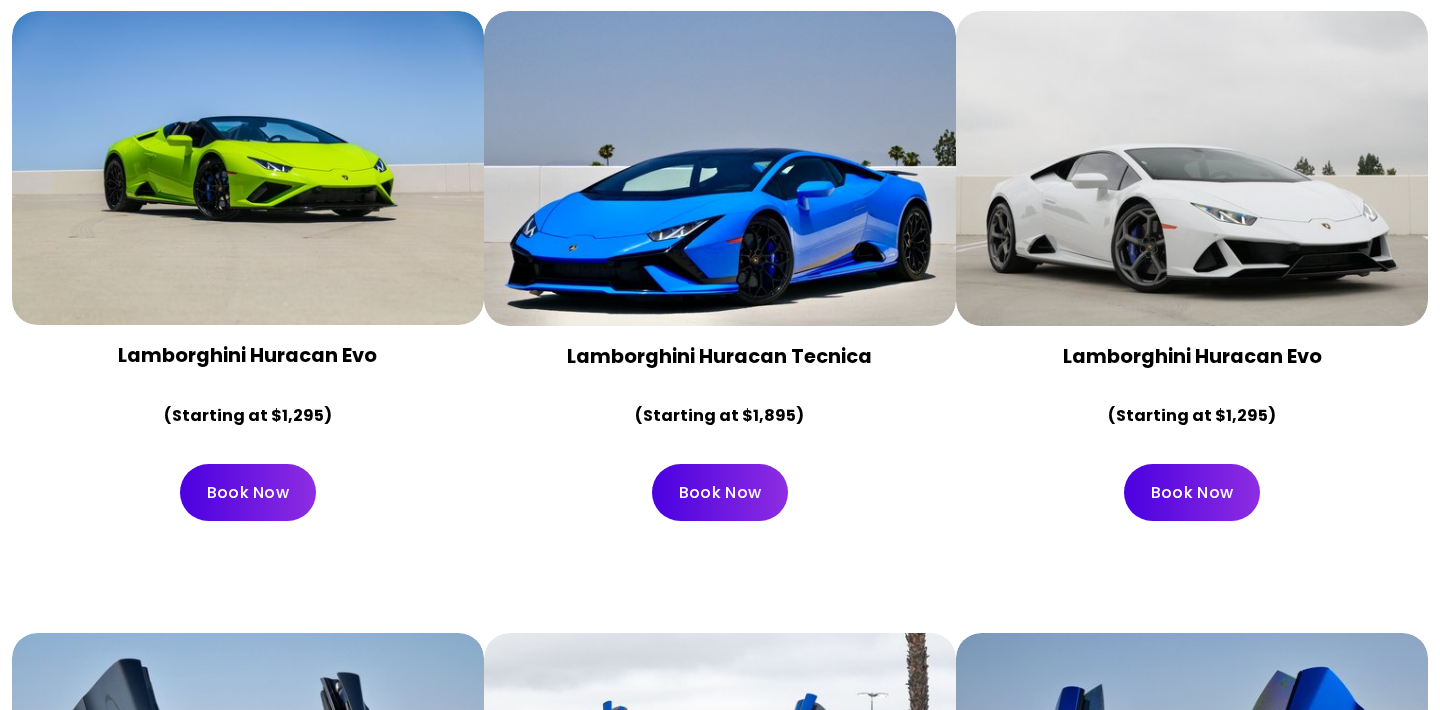 click on "Book Now" at bounding box center (720, 492) 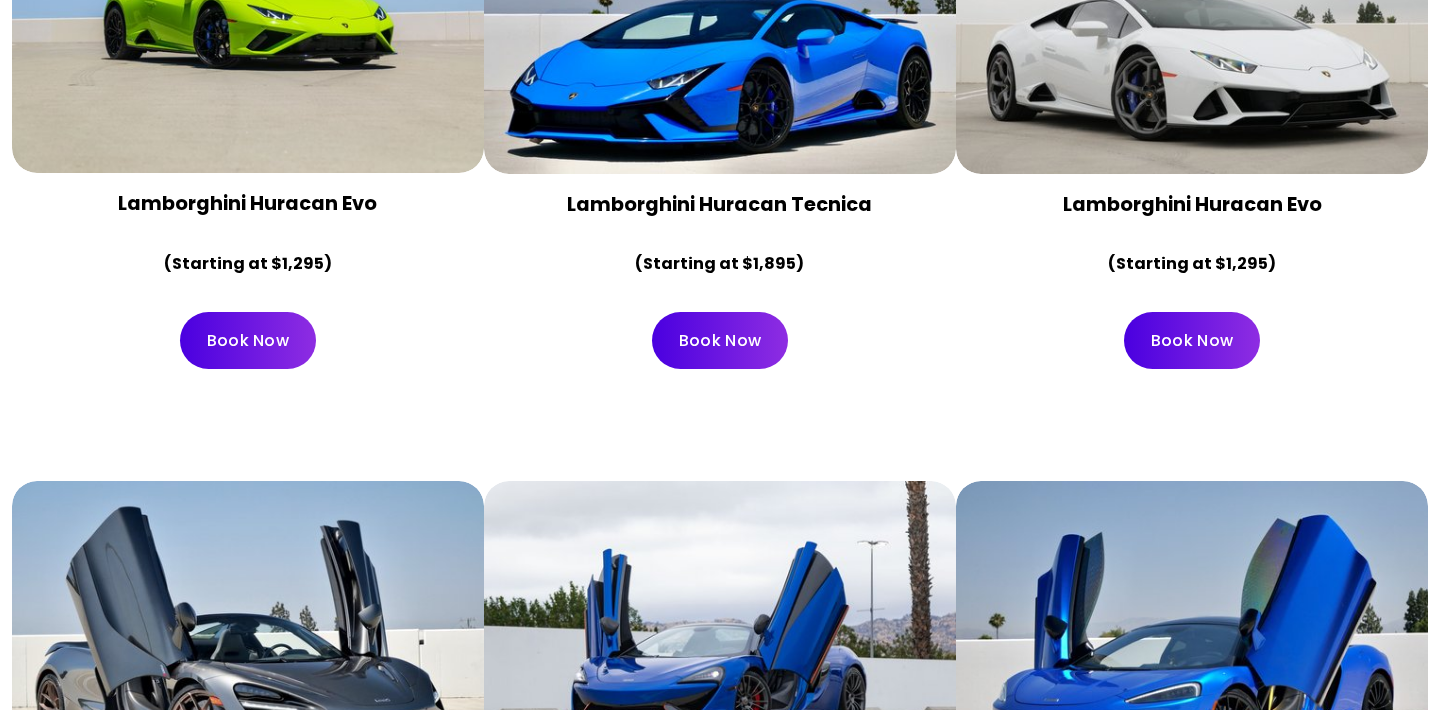 scroll, scrollTop: 1410, scrollLeft: 0, axis: vertical 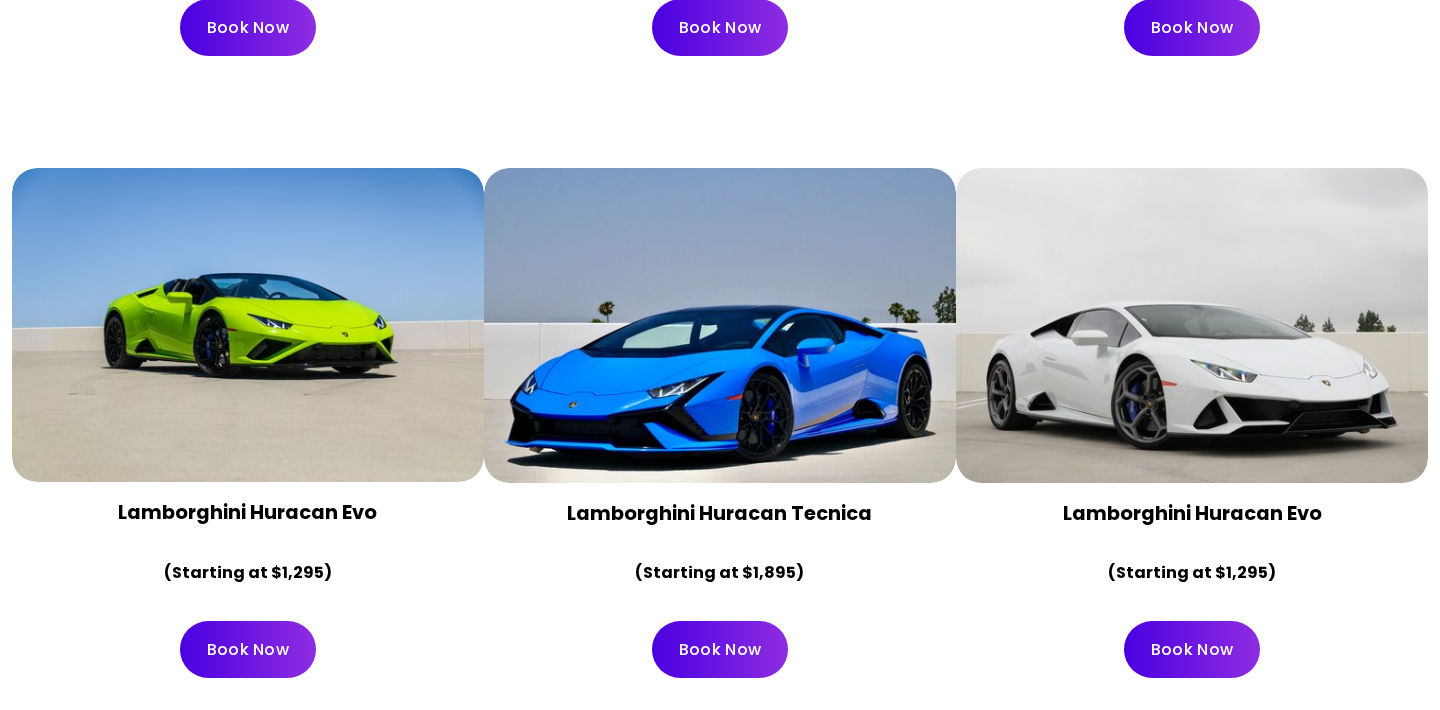 click at bounding box center (720, 325) 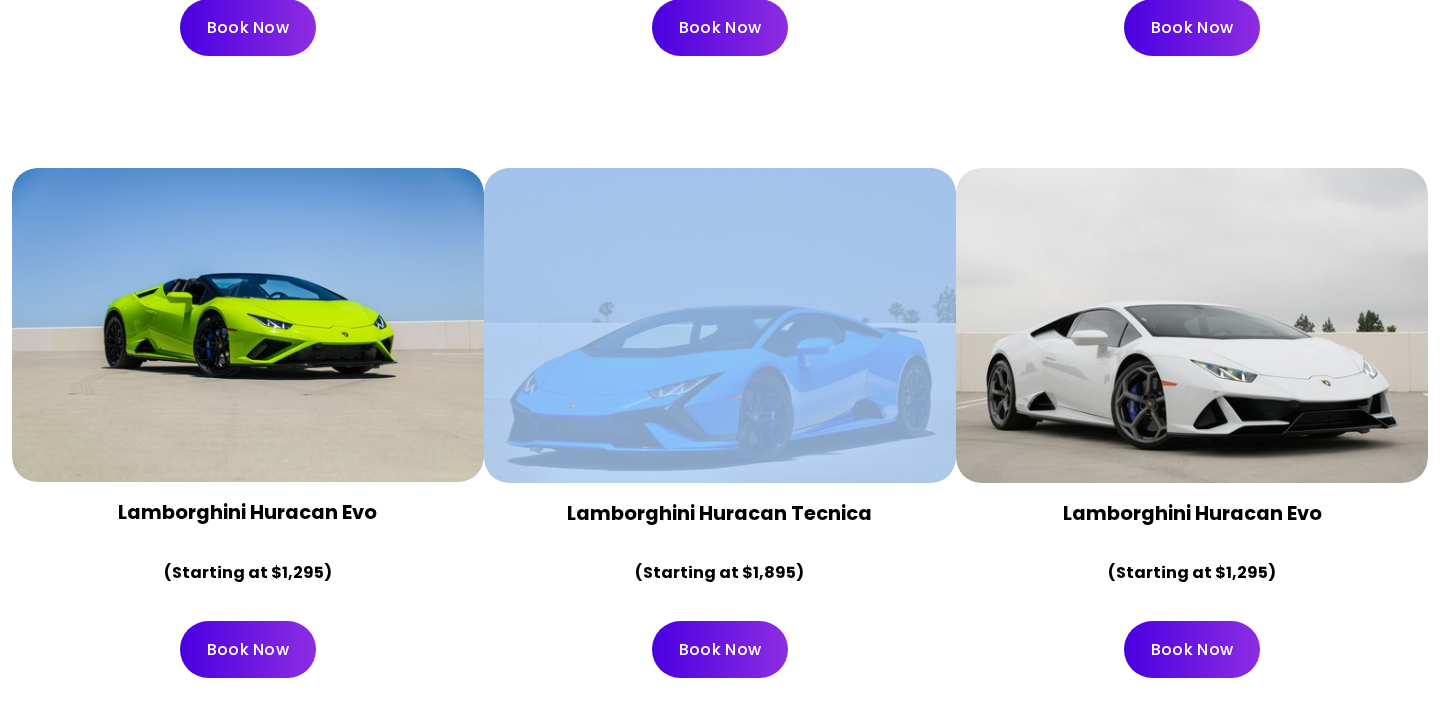 click at bounding box center (720, 325) 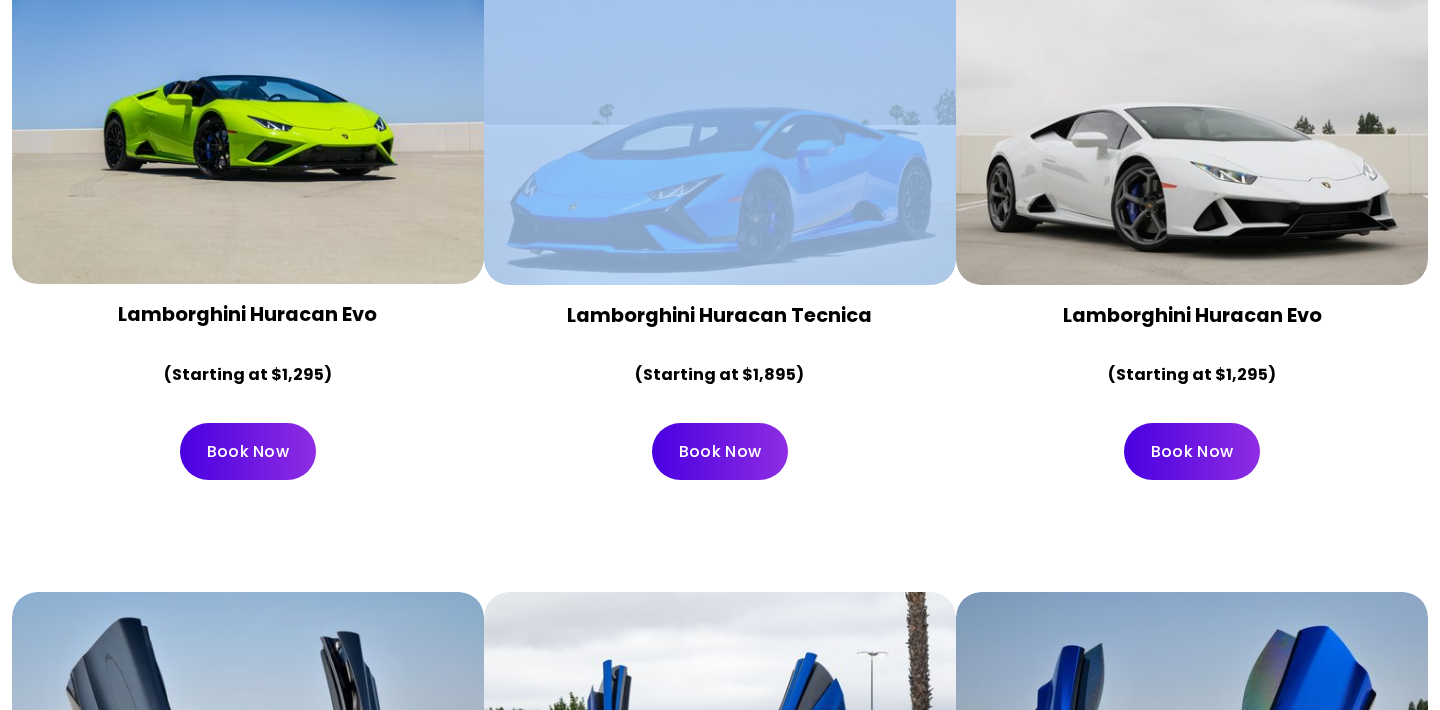 scroll, scrollTop: 1618, scrollLeft: 0, axis: vertical 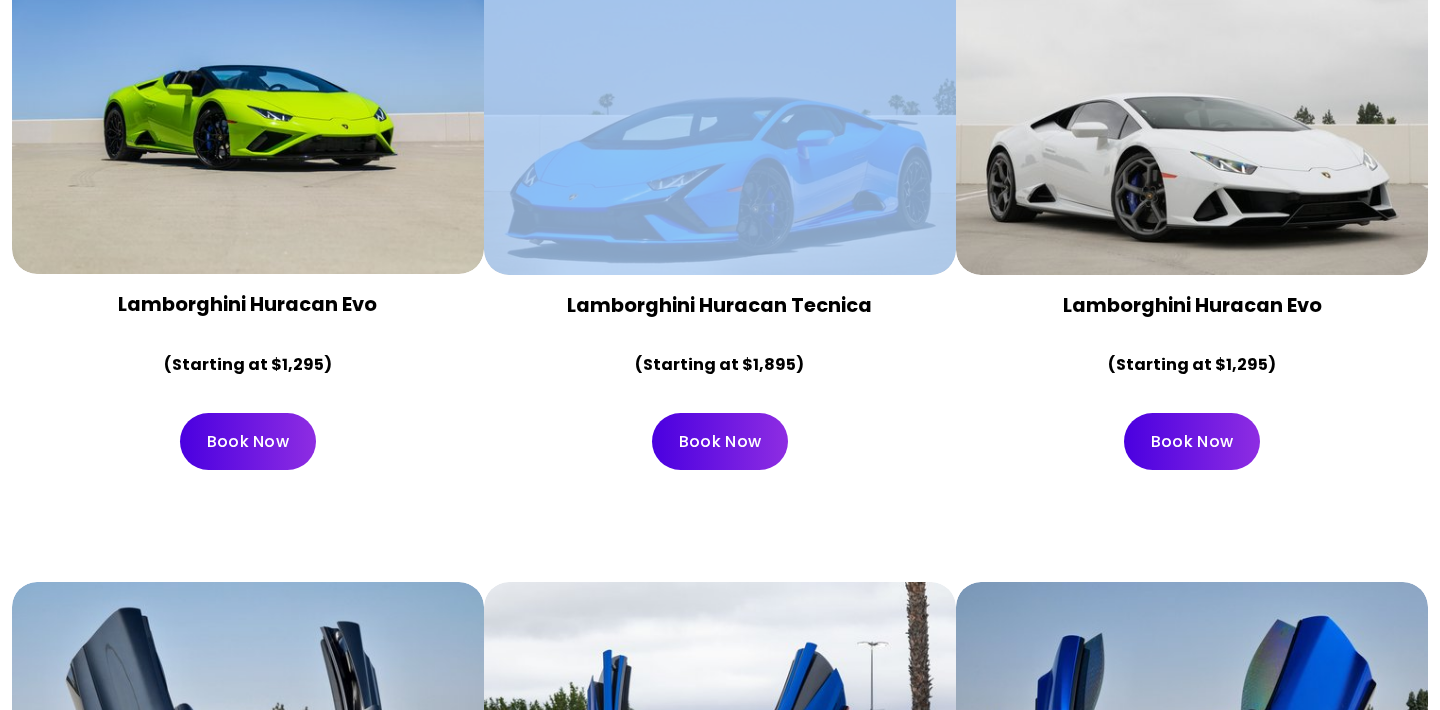 click on "Book Now" at bounding box center [720, 441] 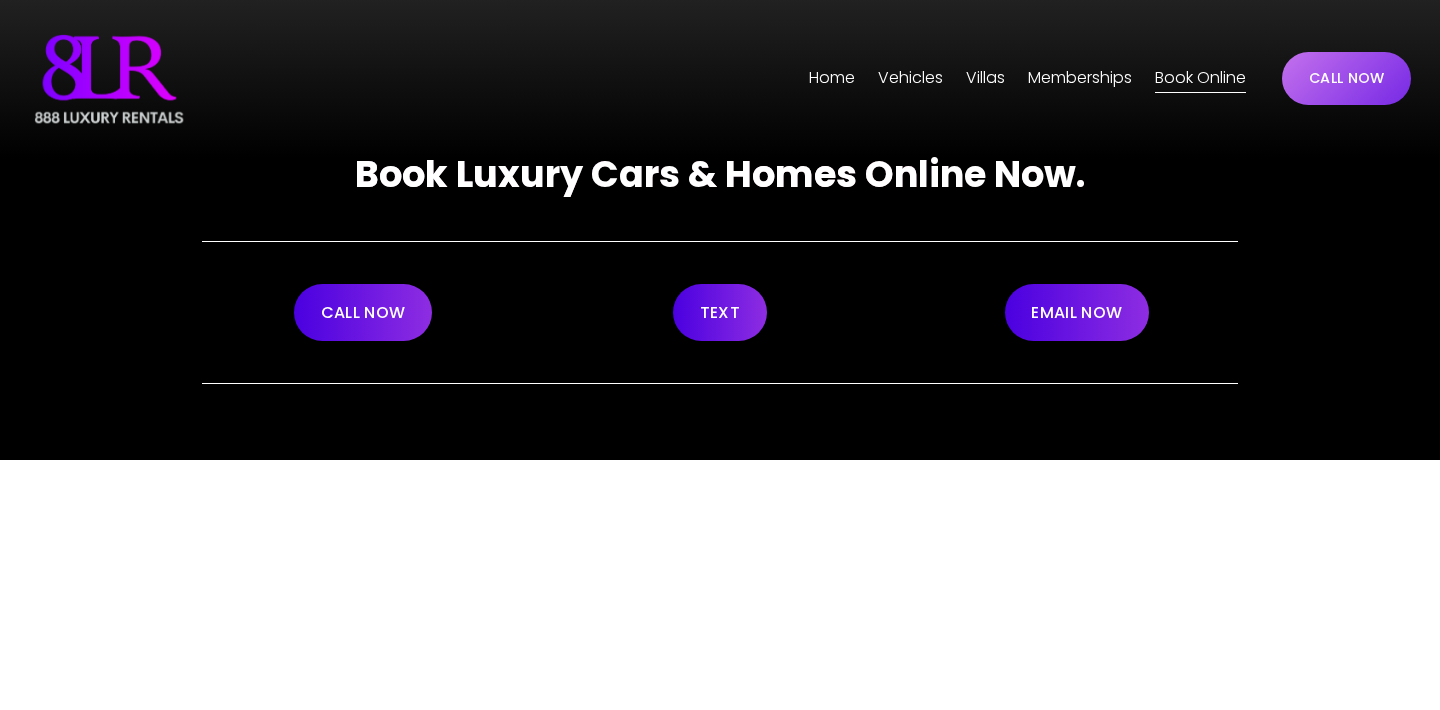 scroll, scrollTop: 0, scrollLeft: 0, axis: both 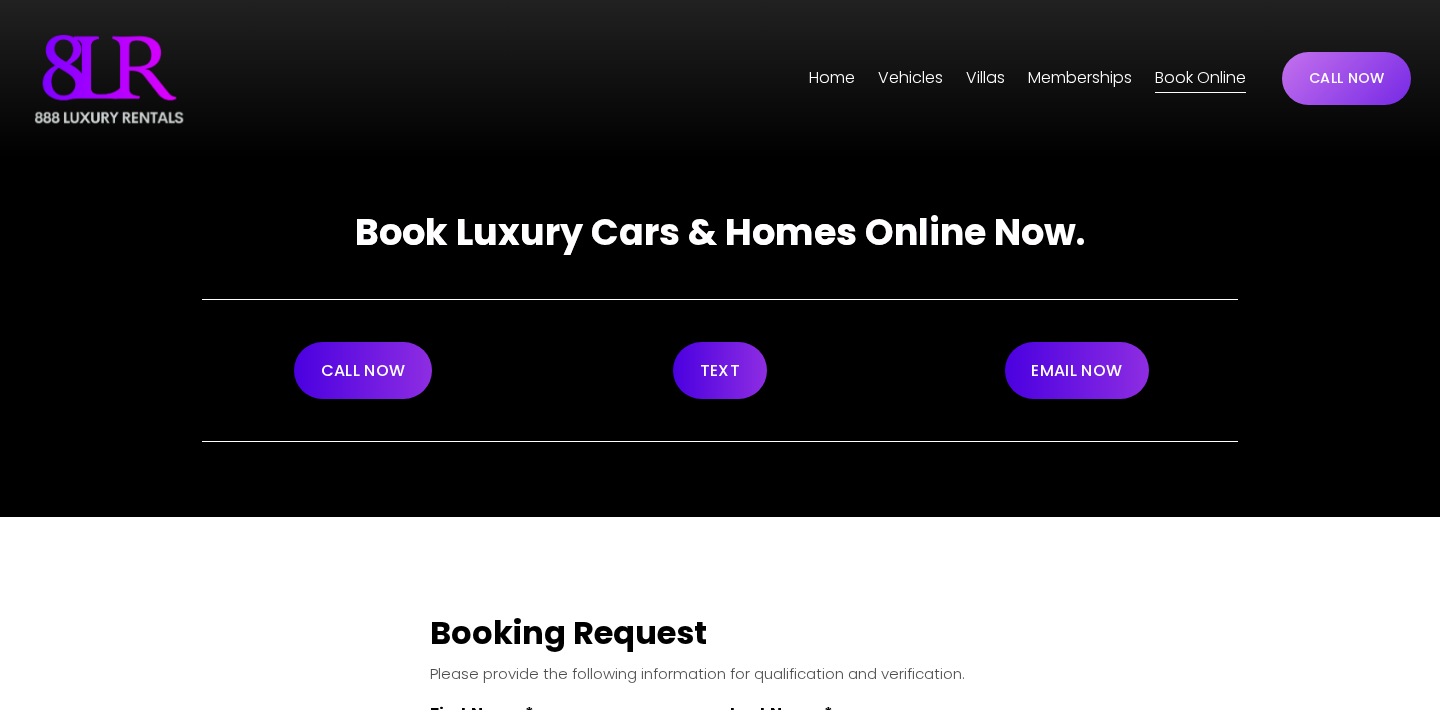 click on "CALL NOW" at bounding box center [1346, 78] 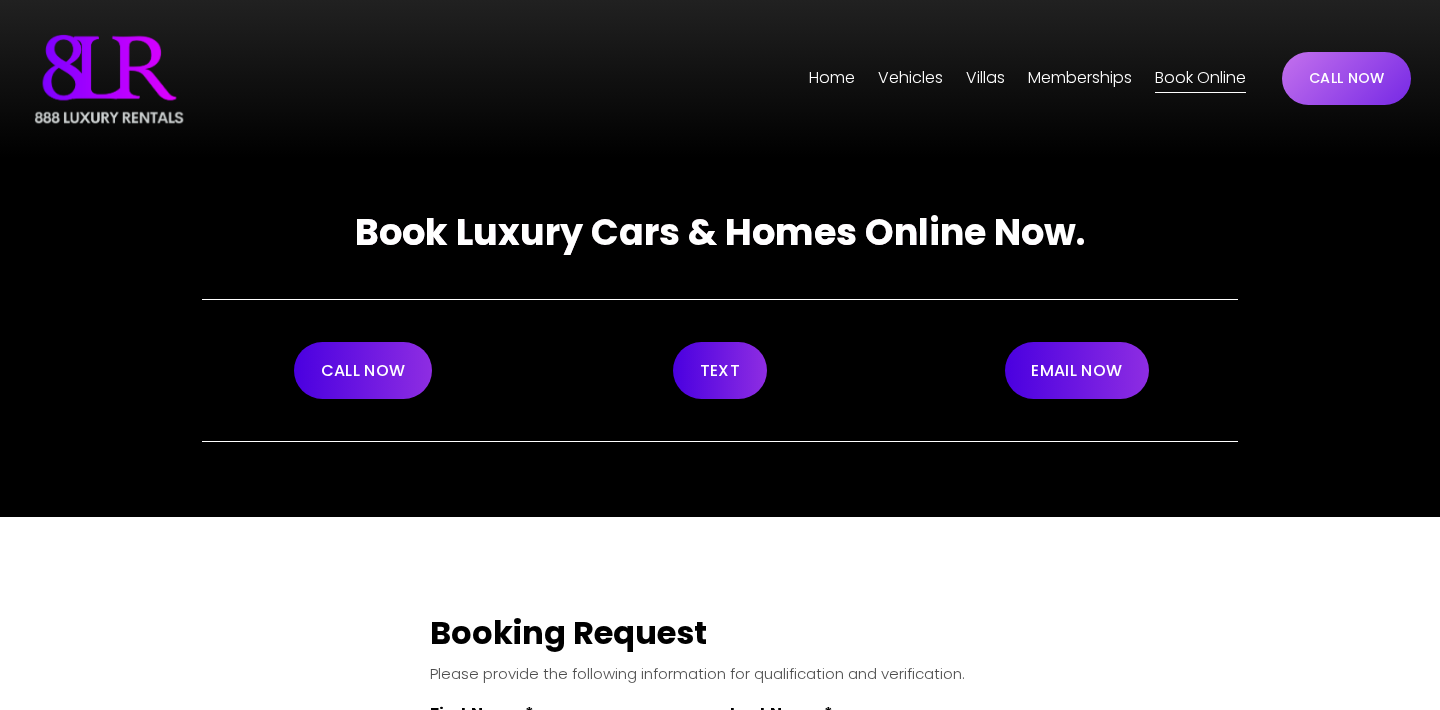 click on "TEXT" at bounding box center [720, 370] 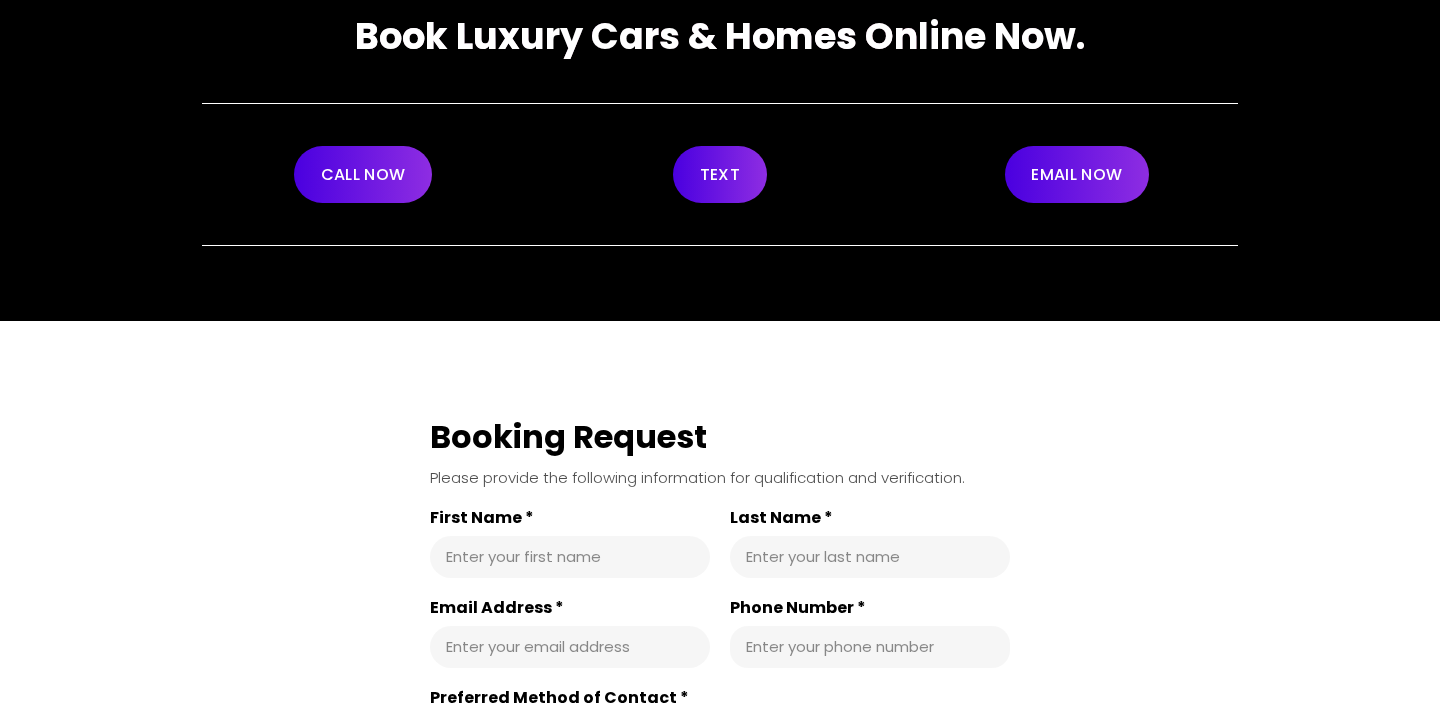 scroll, scrollTop: 0, scrollLeft: 0, axis: both 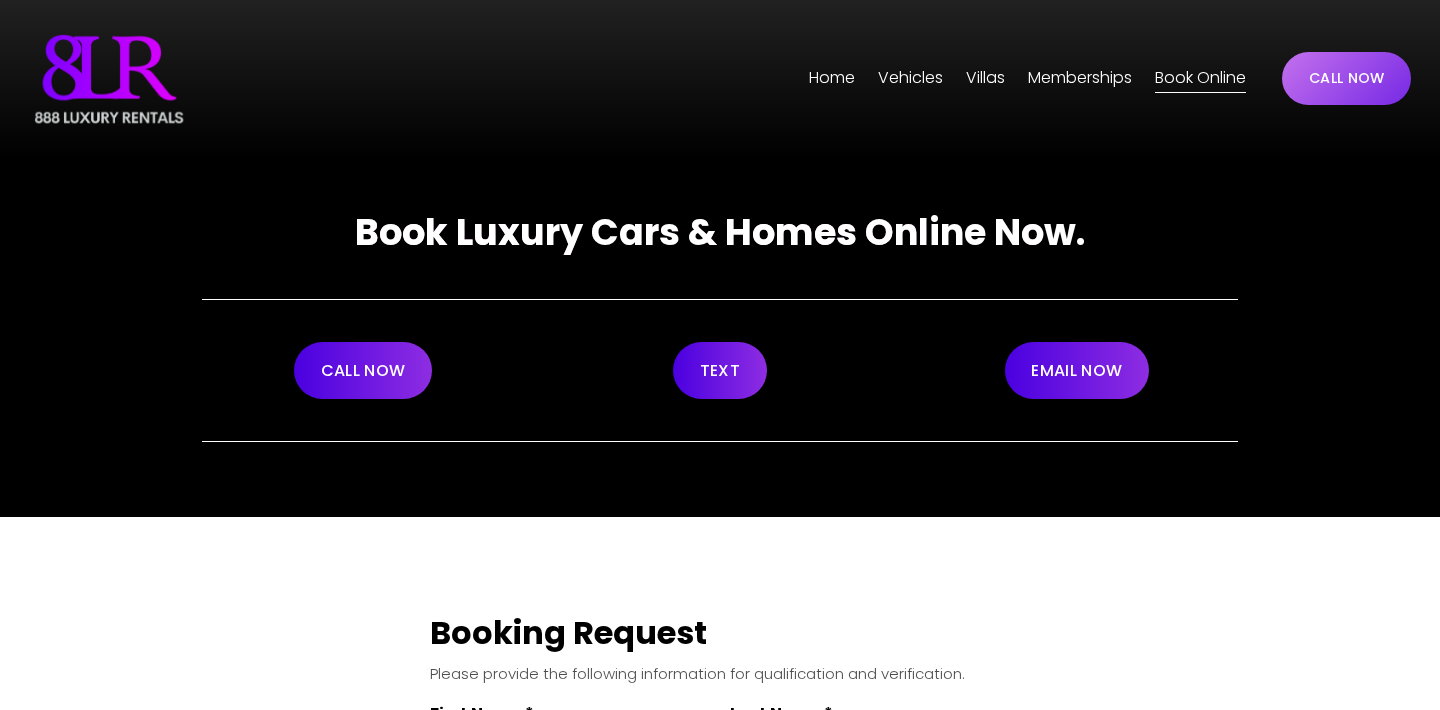 click on "CALL NOW" at bounding box center (363, 370) 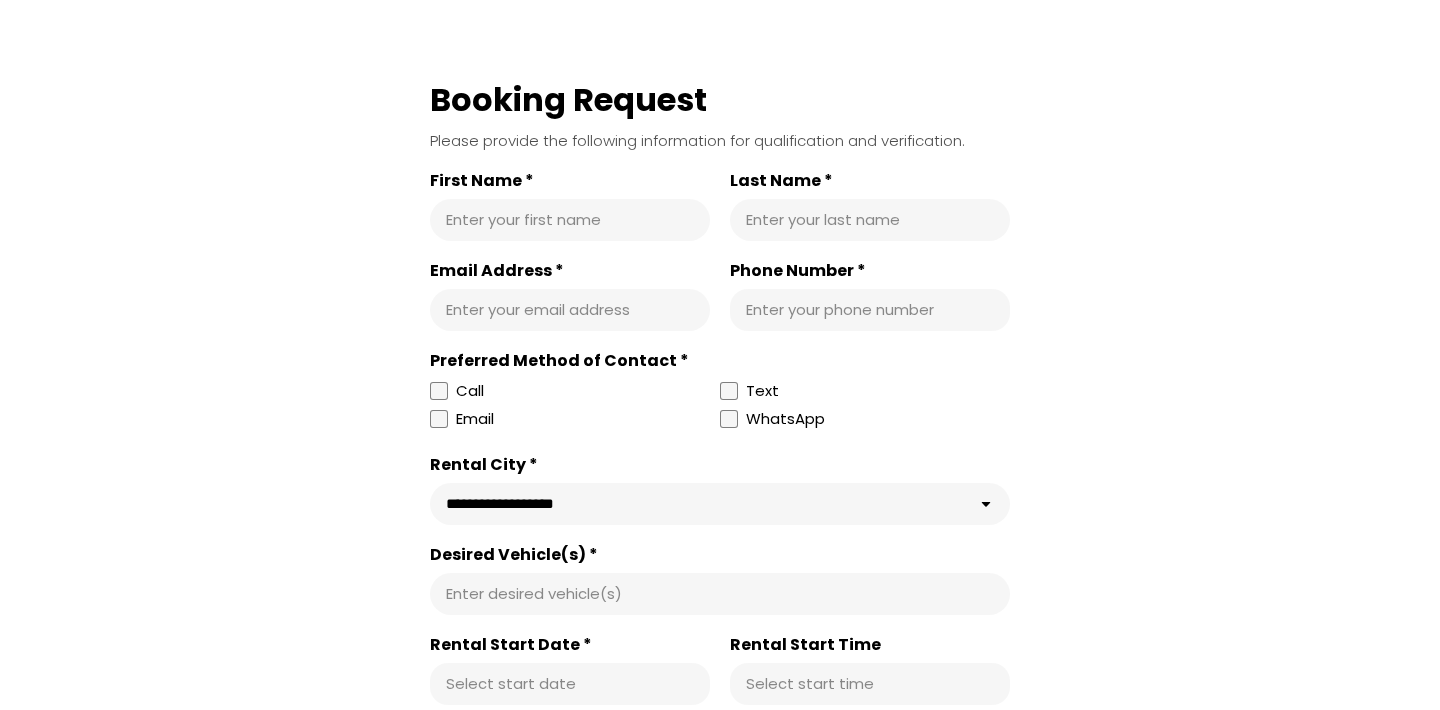 scroll, scrollTop: 196, scrollLeft: 0, axis: vertical 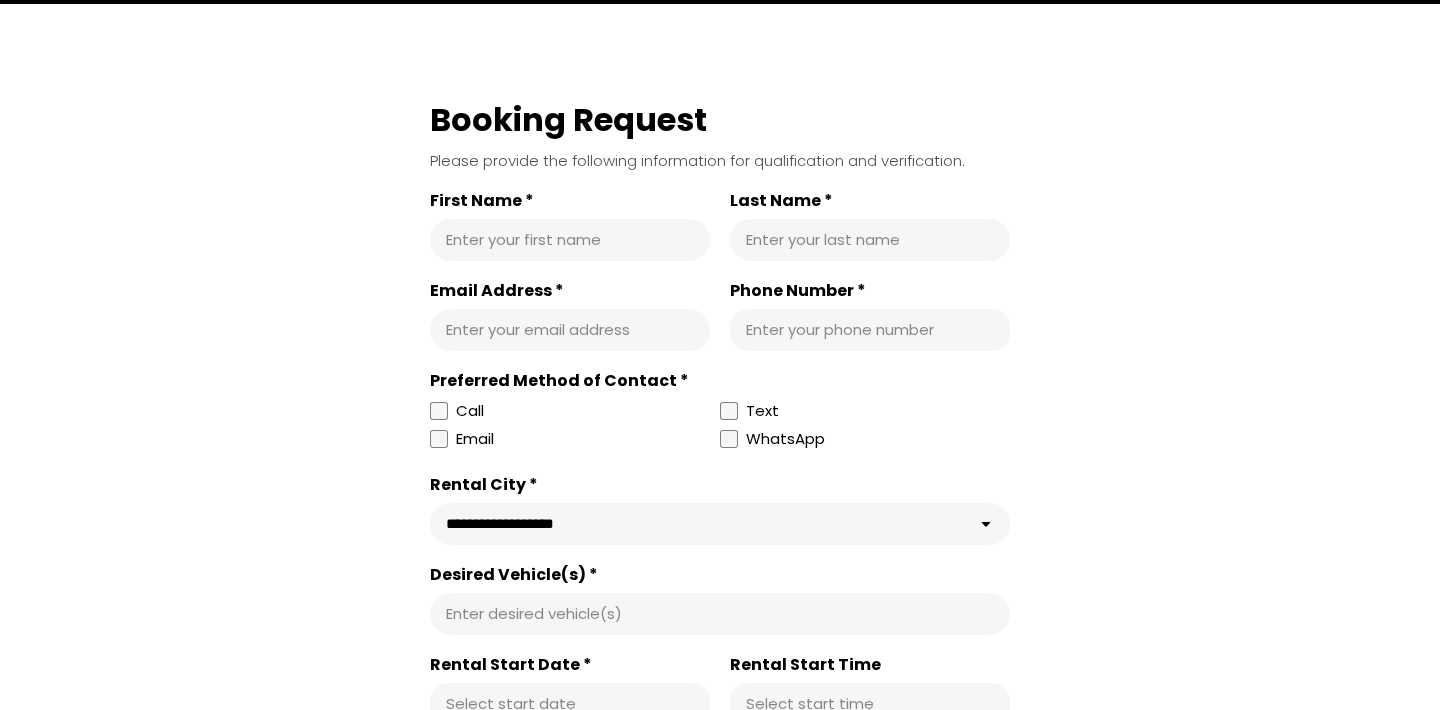 click on "First Name *" at bounding box center [570, 240] 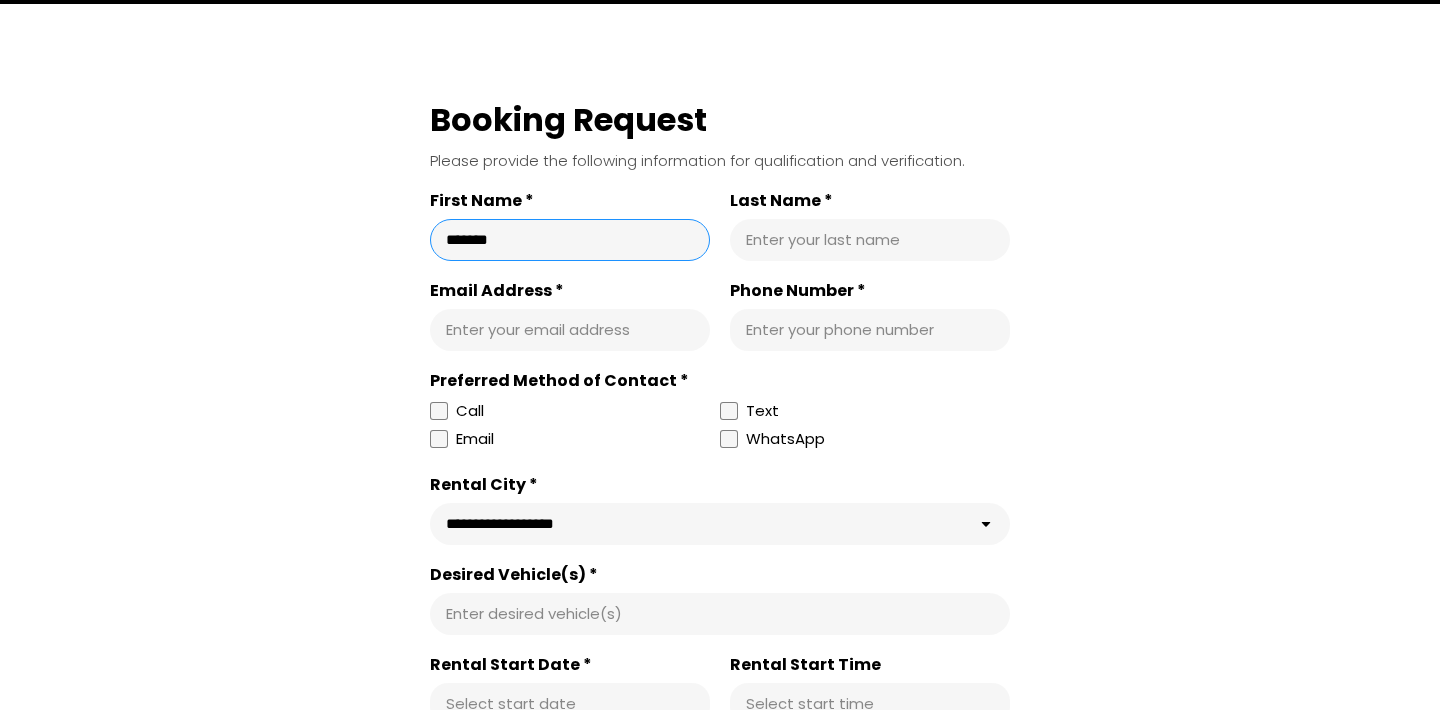 type on "*******" 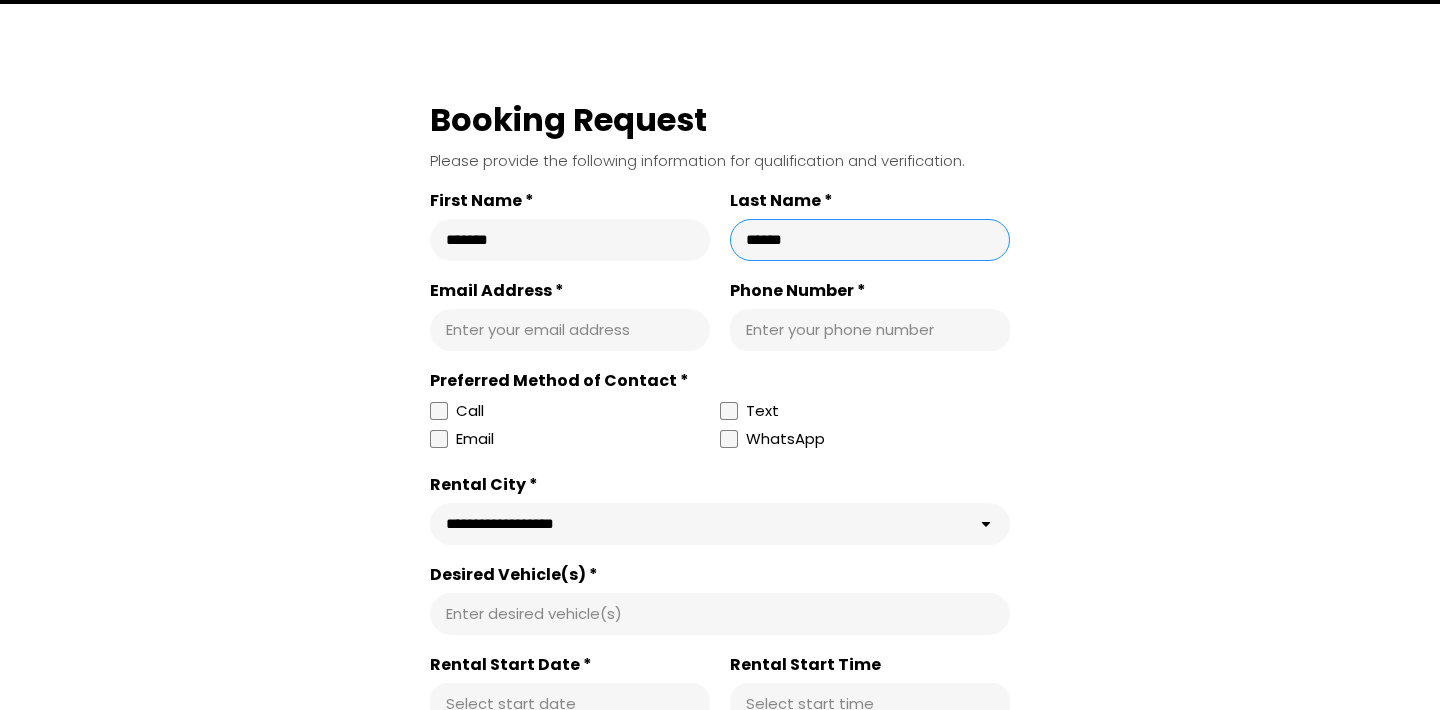 type on "******" 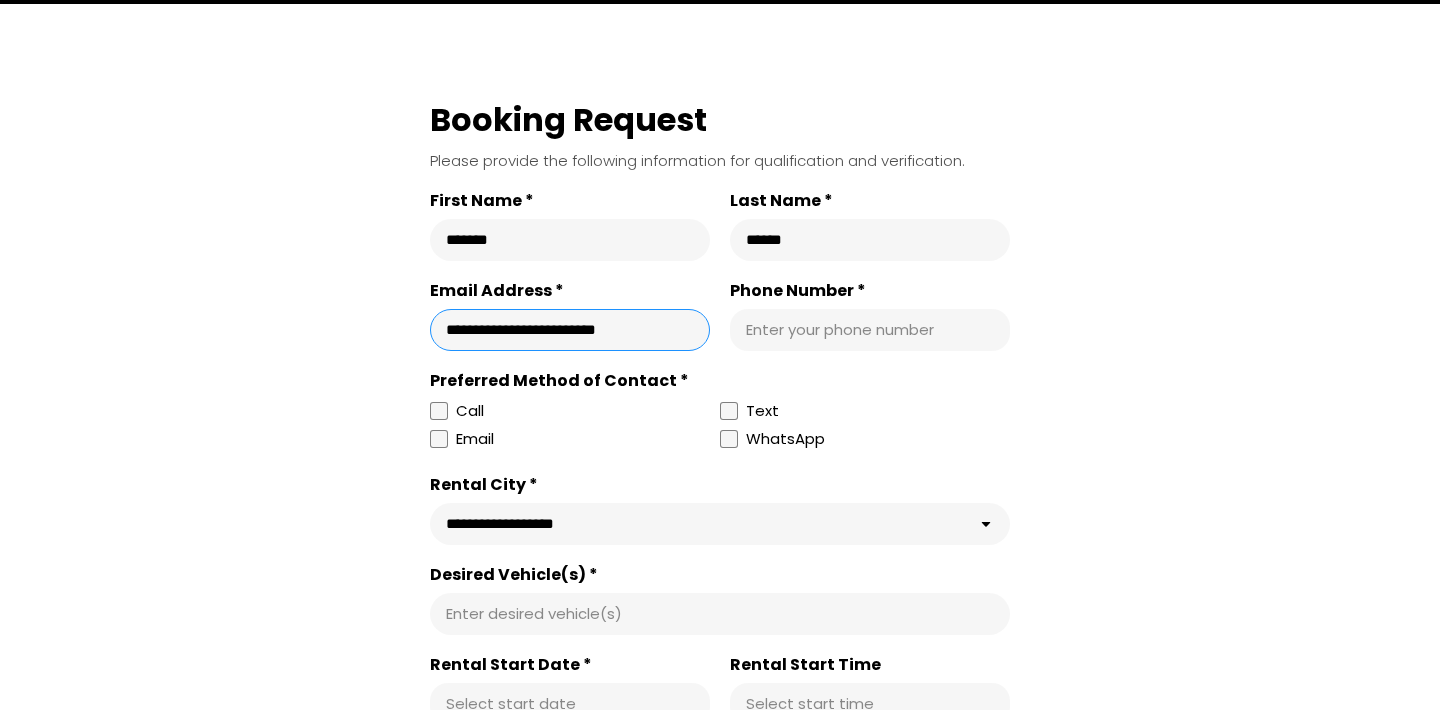 type on "**********" 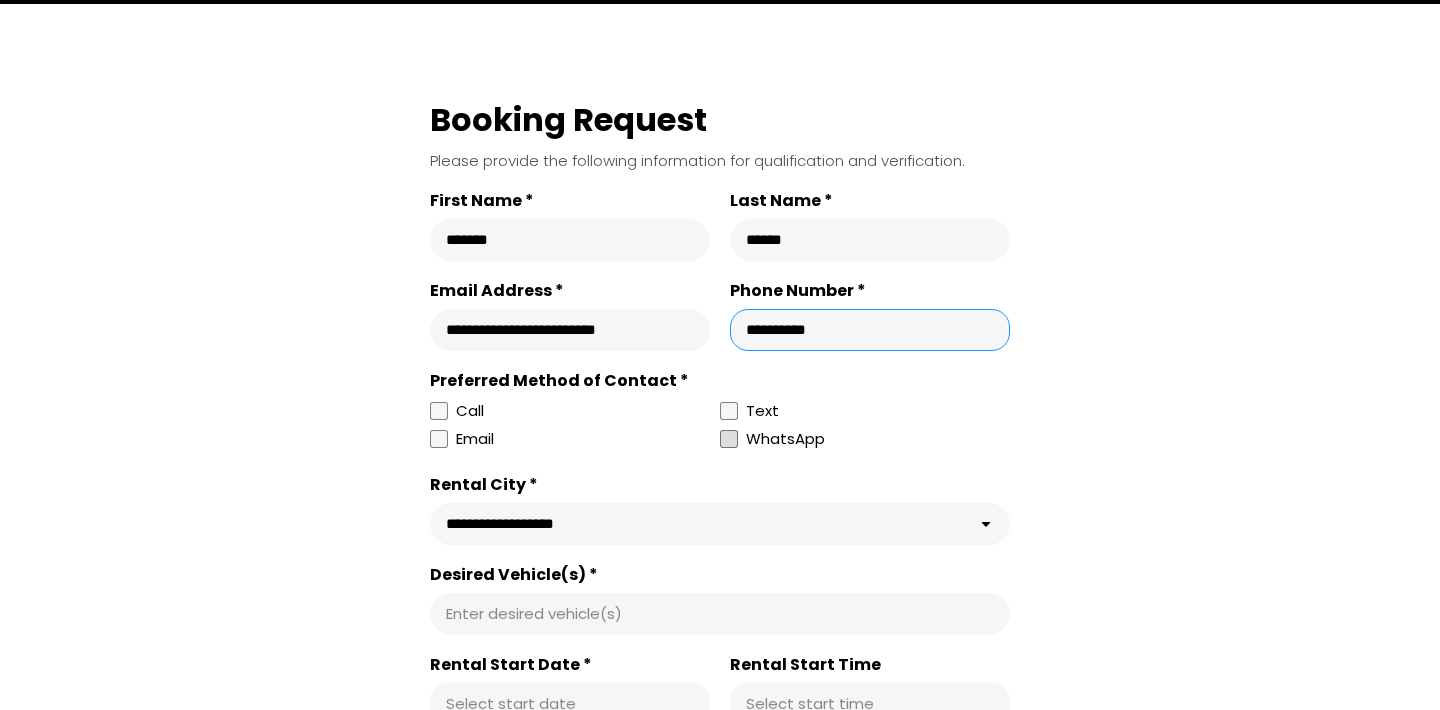 scroll, scrollTop: 639, scrollLeft: 0, axis: vertical 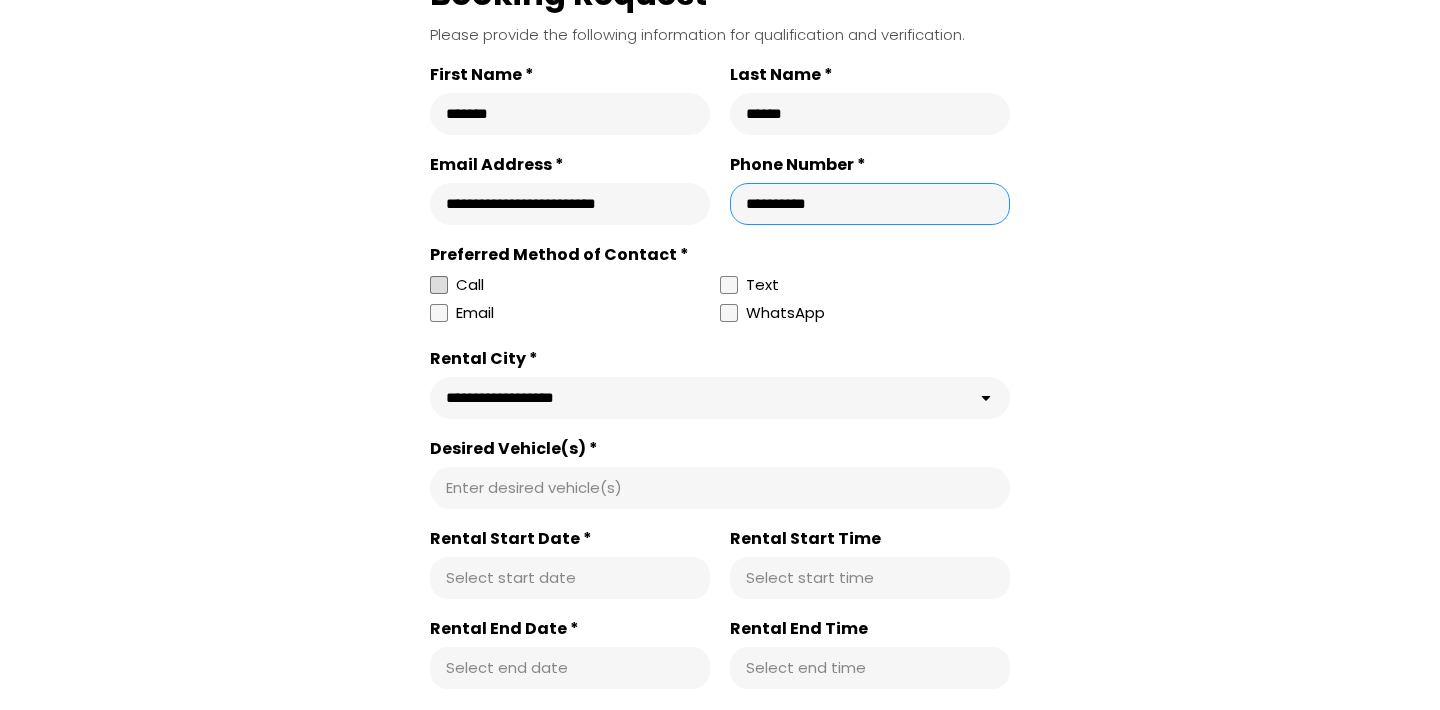 type on "**********" 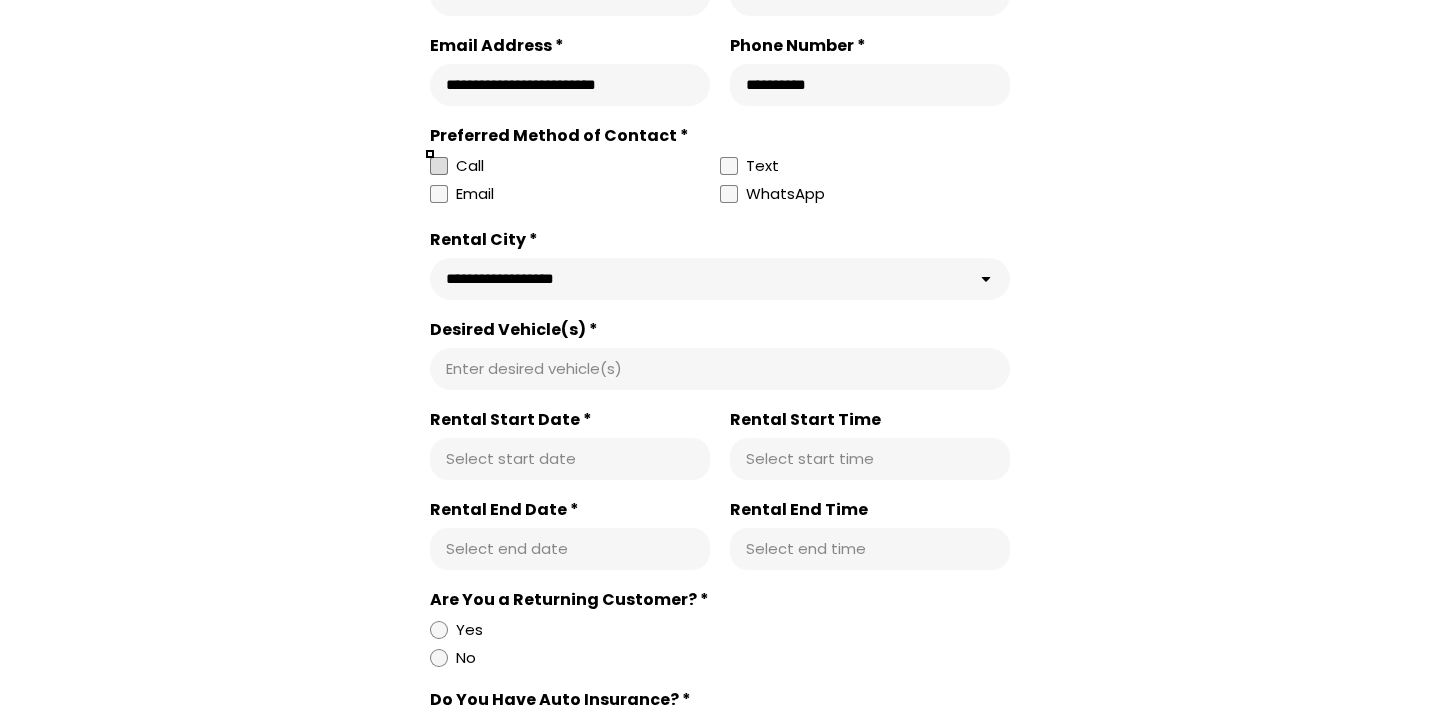 scroll, scrollTop: 774, scrollLeft: 0, axis: vertical 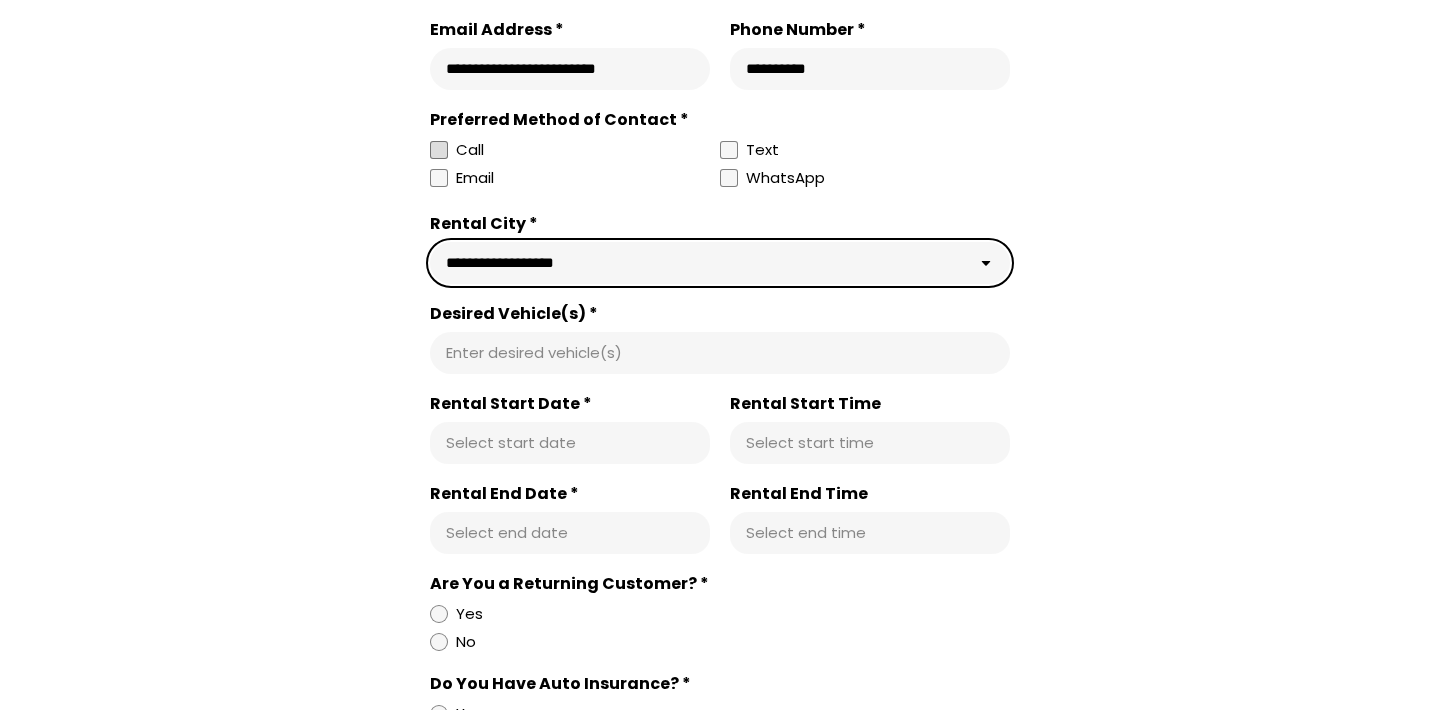 click on "**********" at bounding box center (720, 263) 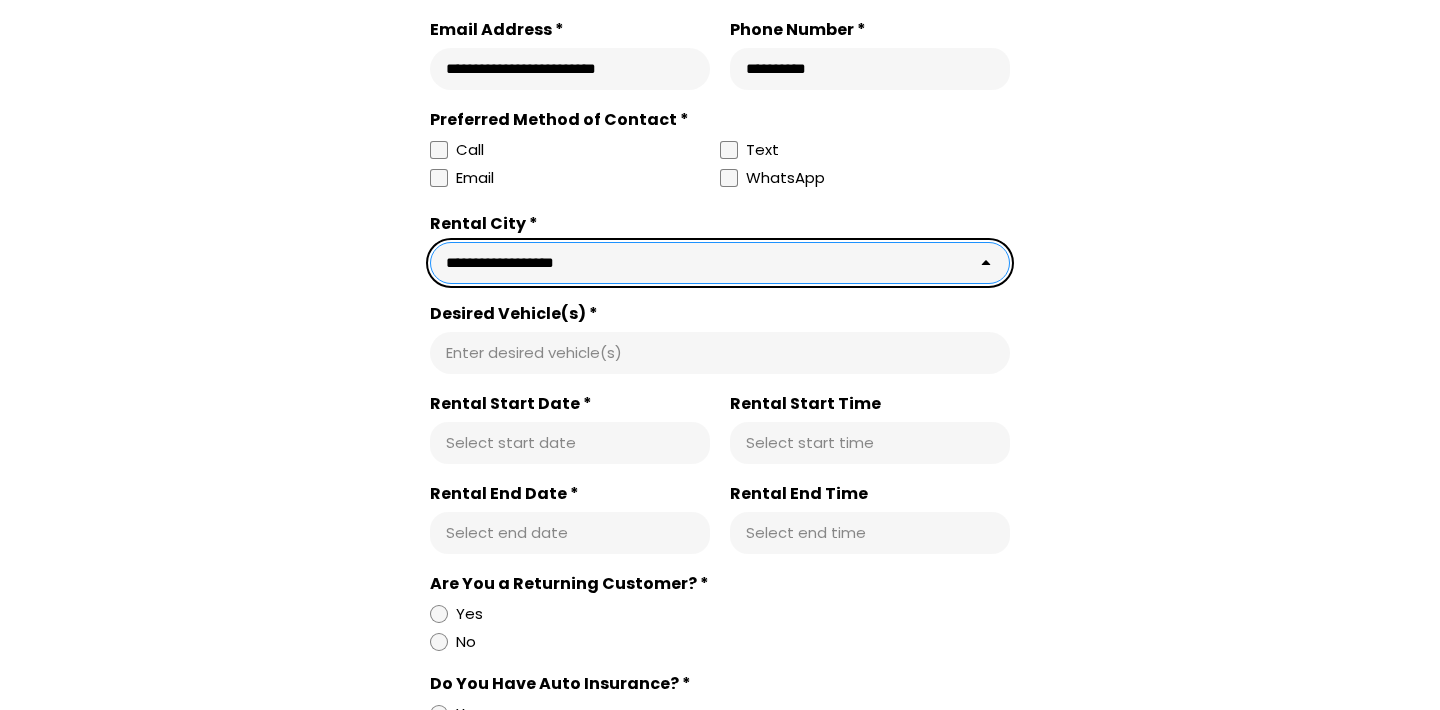 select on "**********" 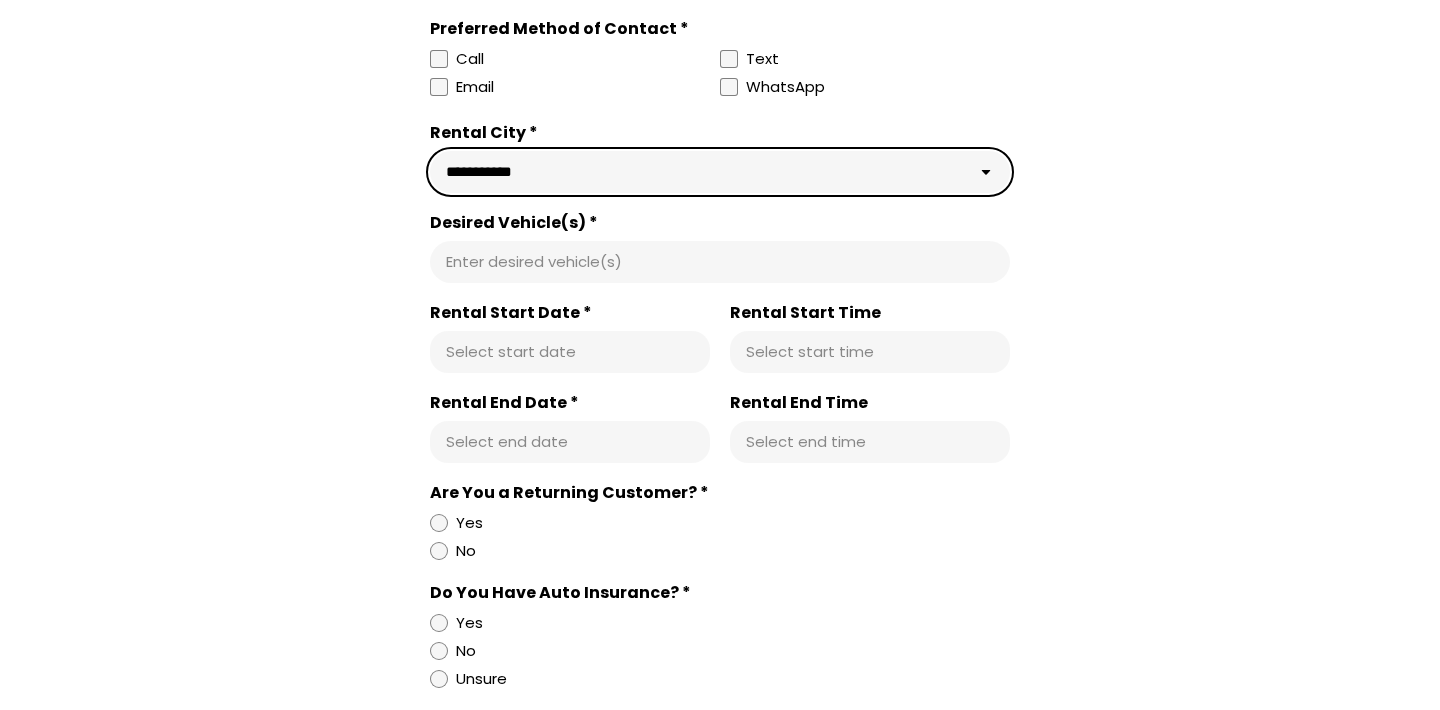 scroll, scrollTop: 874, scrollLeft: 0, axis: vertical 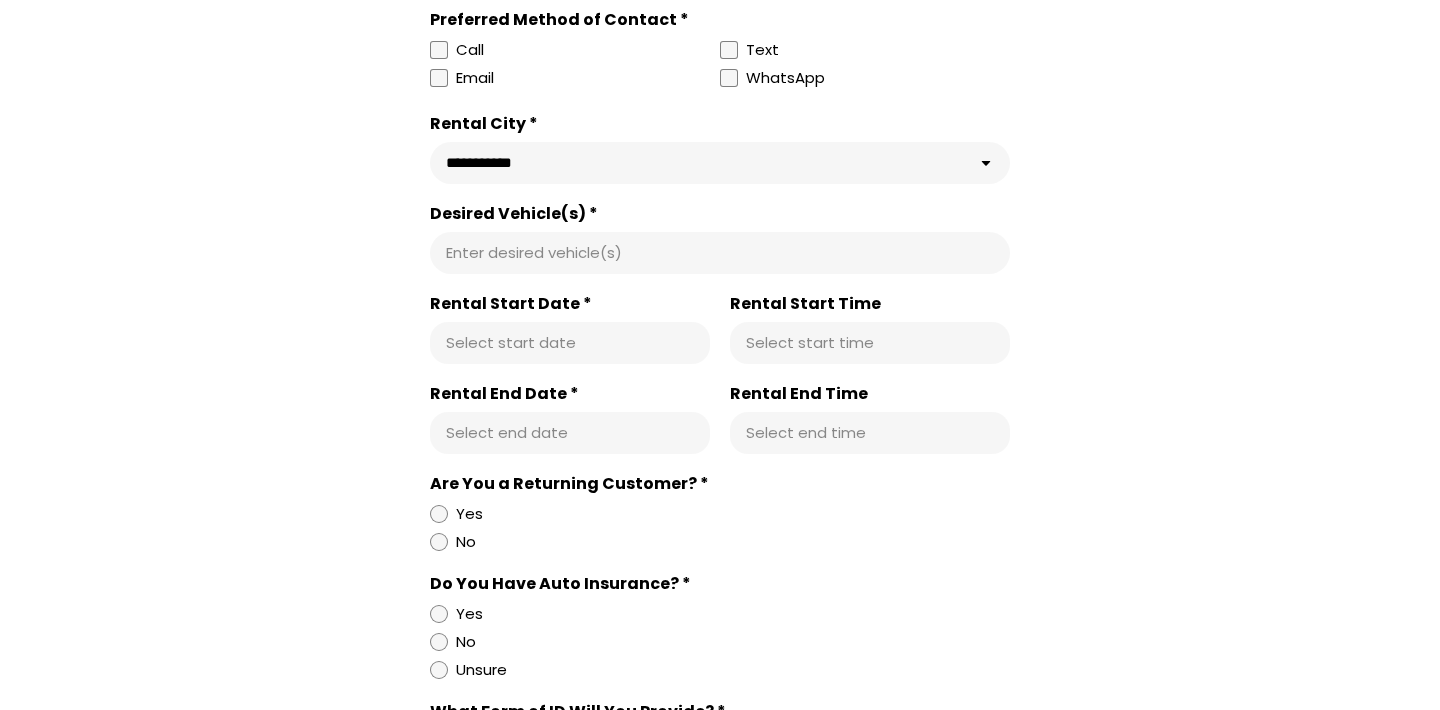 click on "Desired Vehicle(s) *" at bounding box center (720, 253) 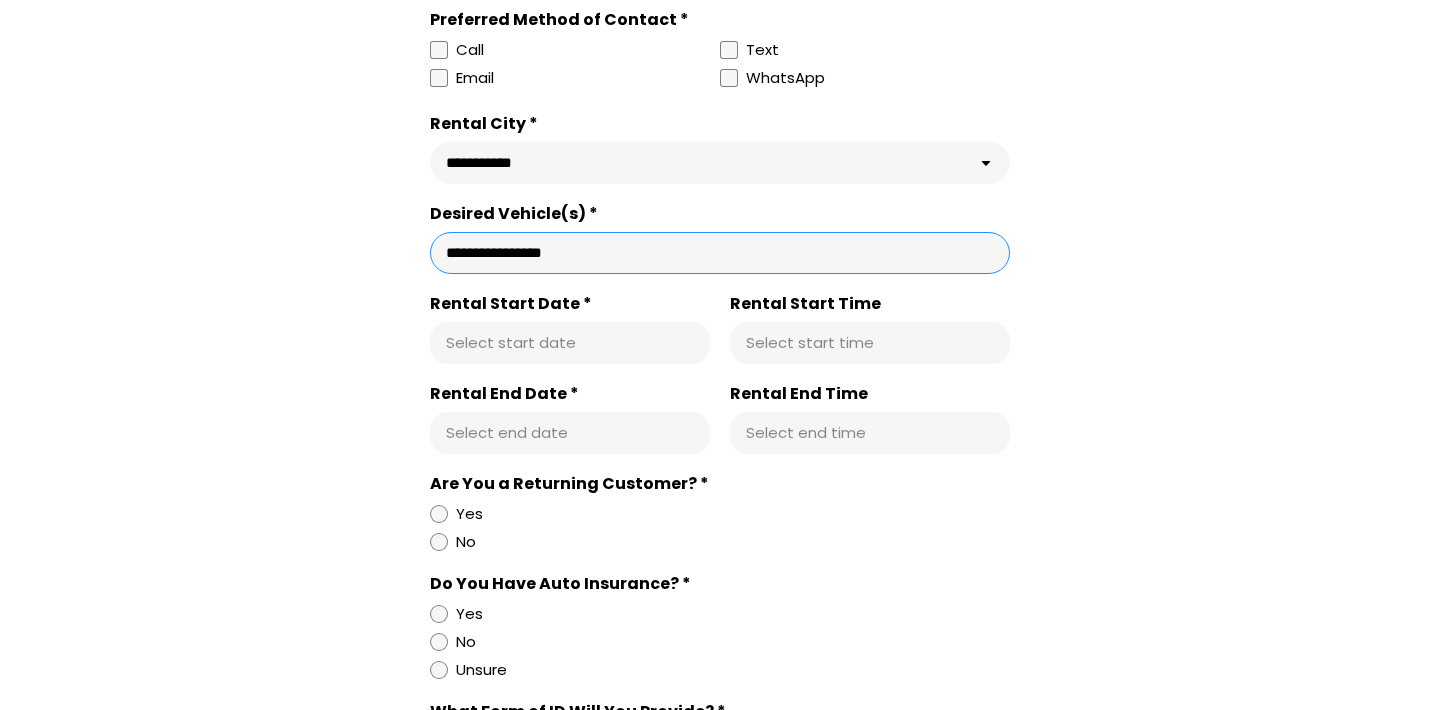 type on "**********" 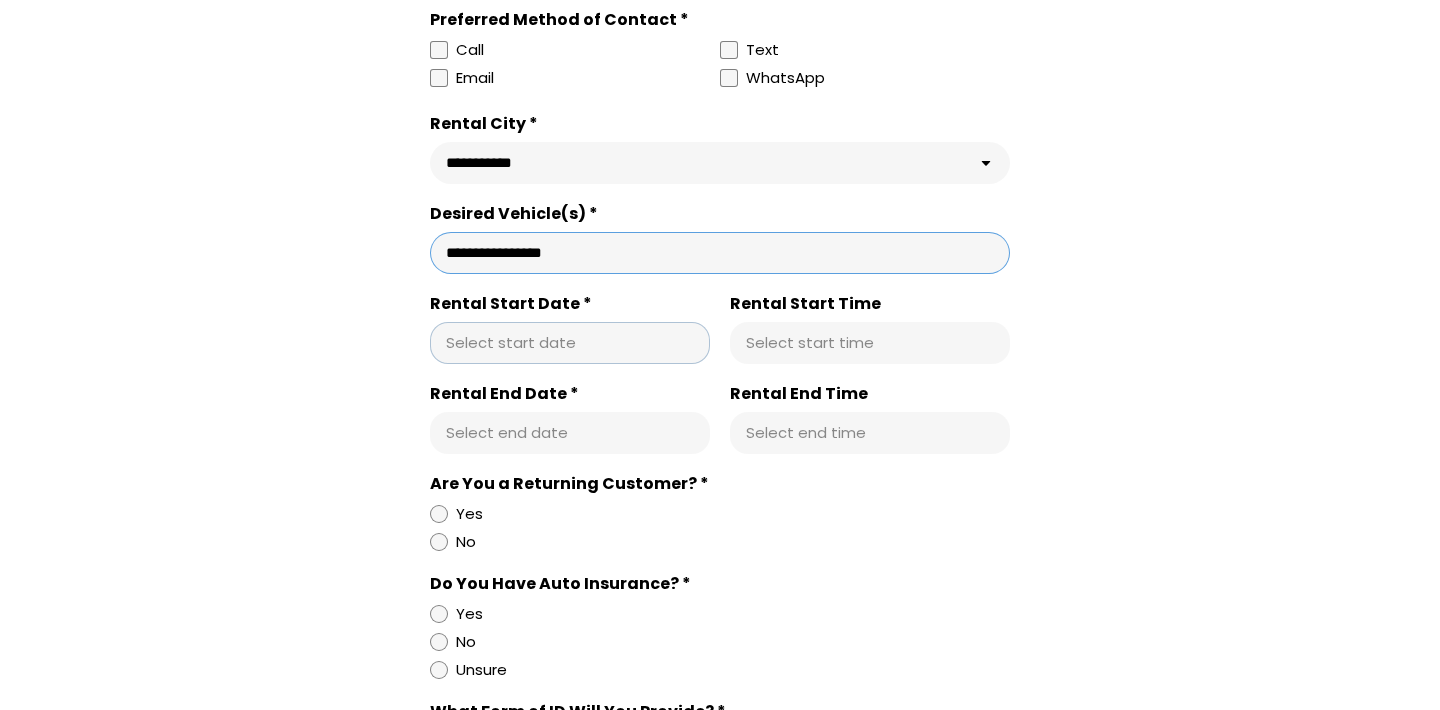 click on "Select start date" at bounding box center (570, 343) 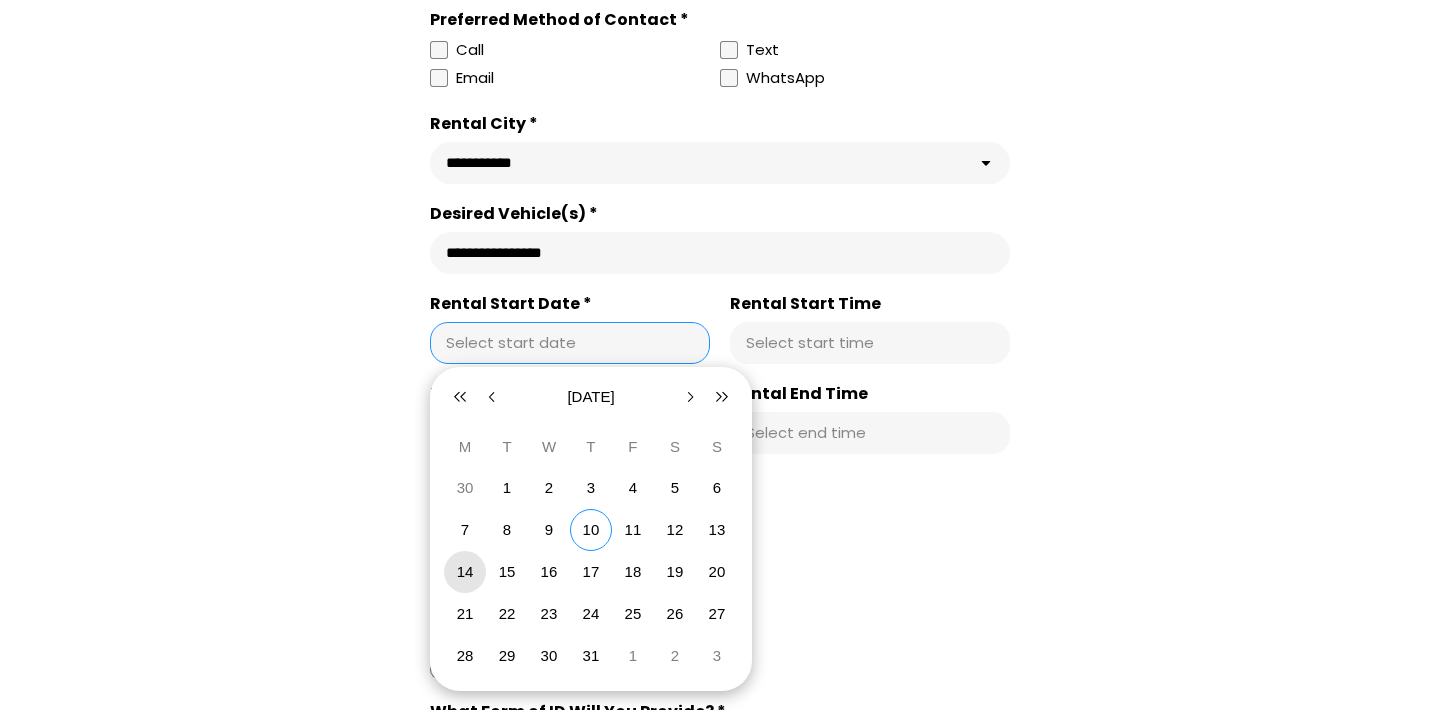 click on "14" at bounding box center [465, 571] 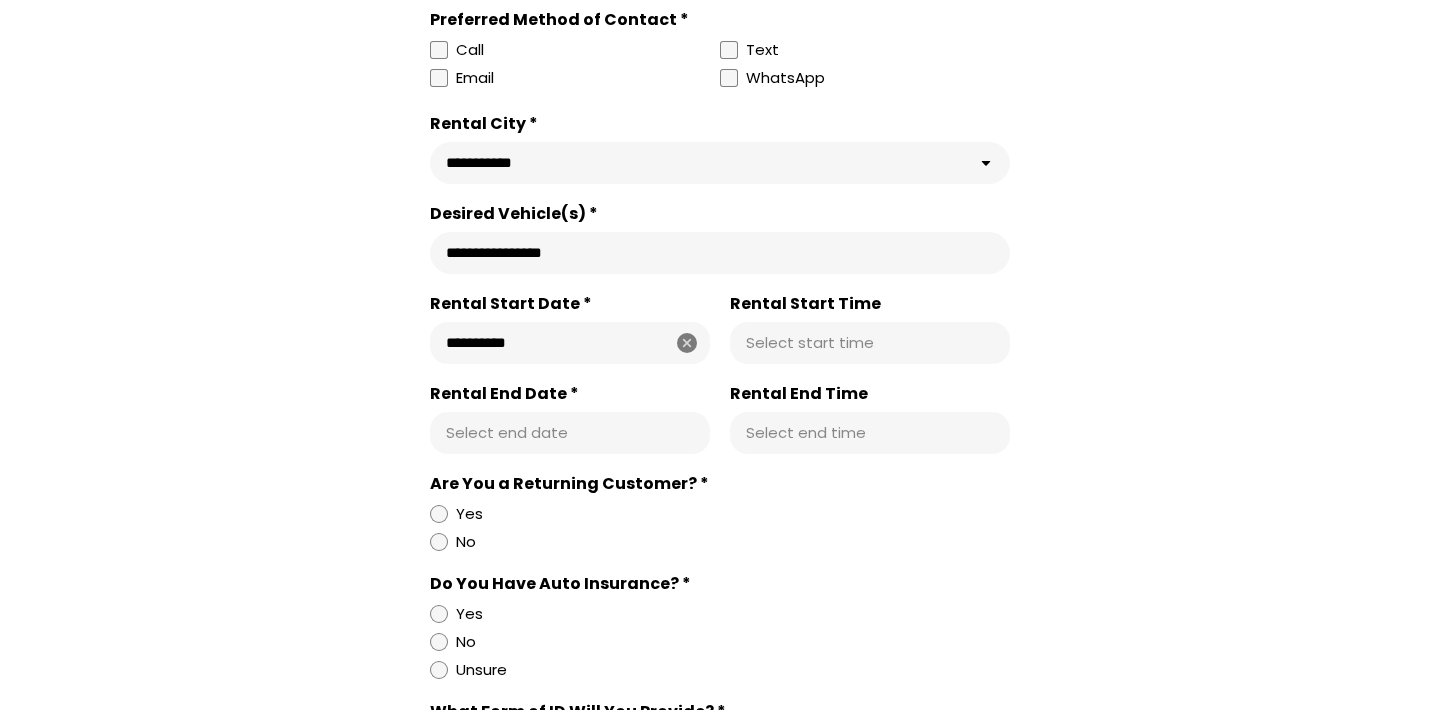 click on "Rental Start Time" at bounding box center [870, 343] 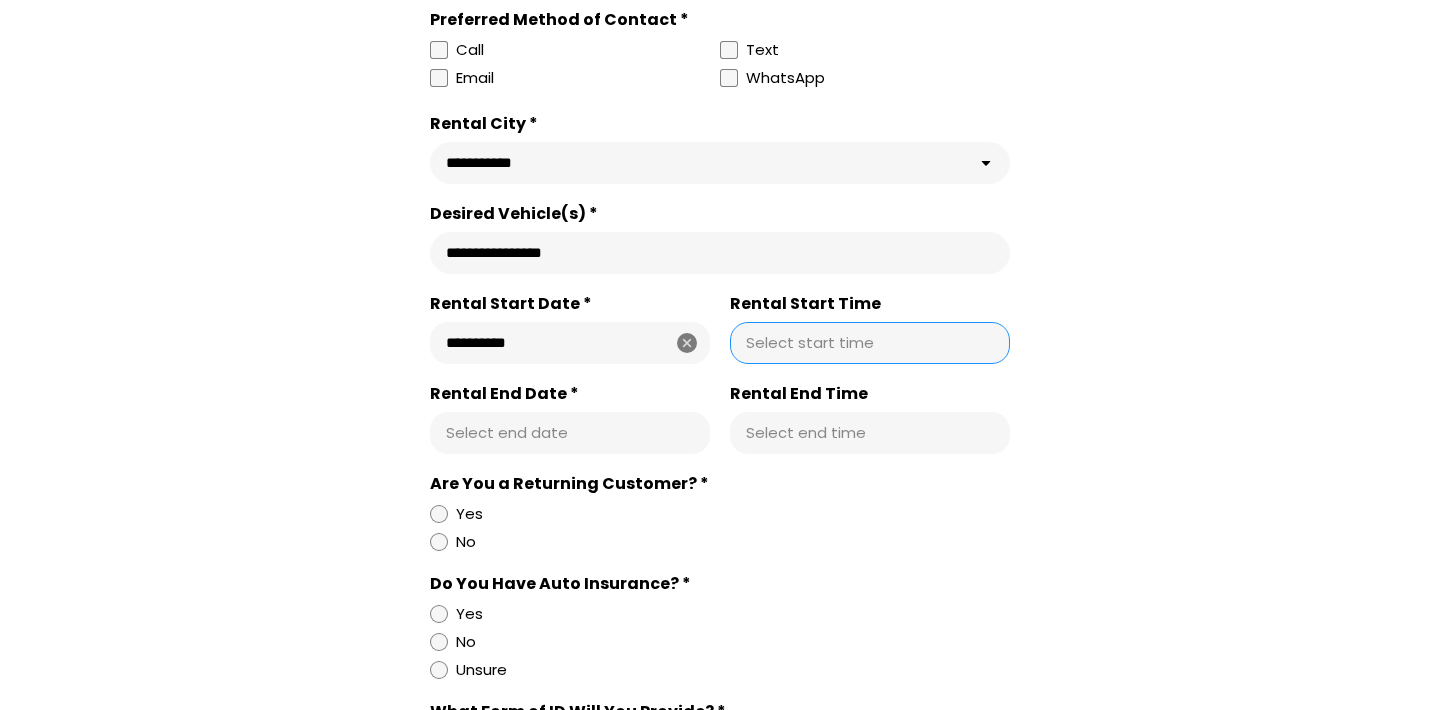 click on "Select end date" at bounding box center (570, 433) 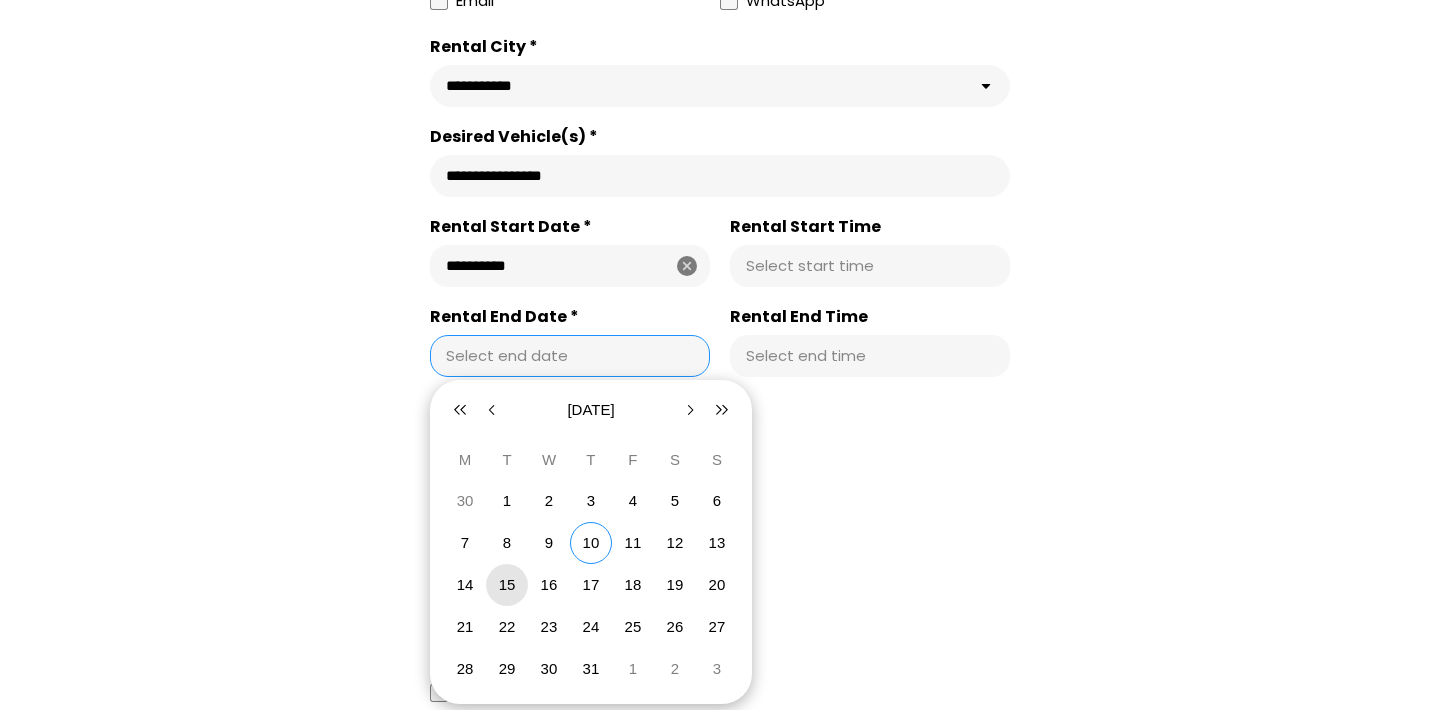 scroll, scrollTop: 957, scrollLeft: 0, axis: vertical 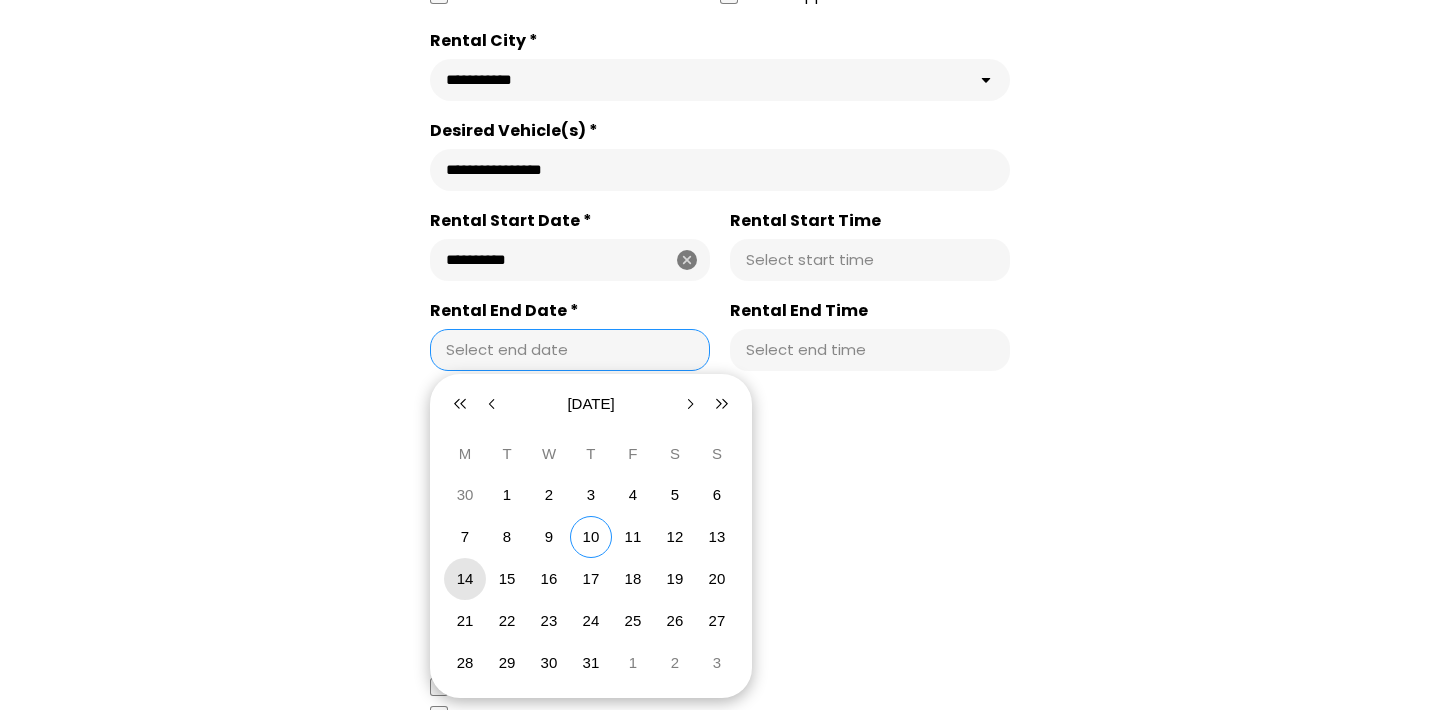 click on "14" at bounding box center [465, 578] 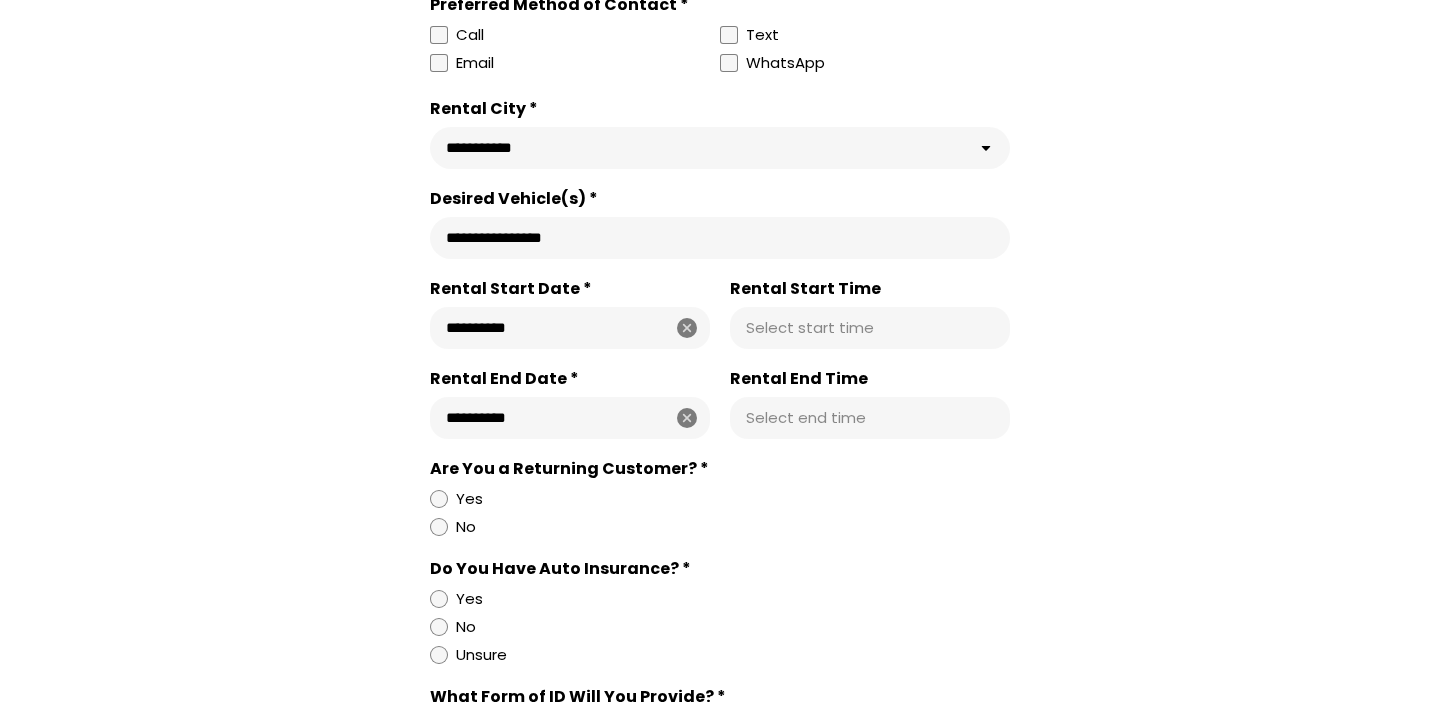 scroll, scrollTop: 885, scrollLeft: 0, axis: vertical 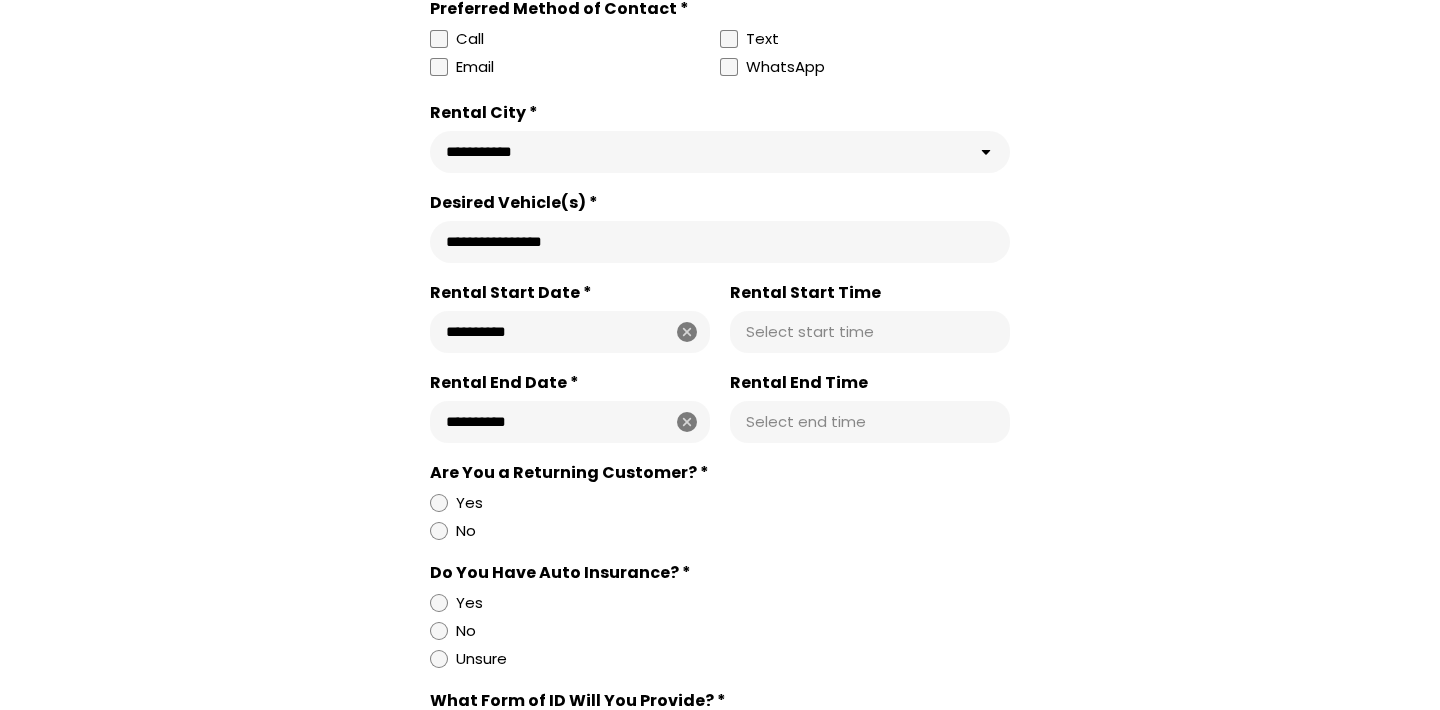 click on "Rental Start Time" at bounding box center (870, 332) 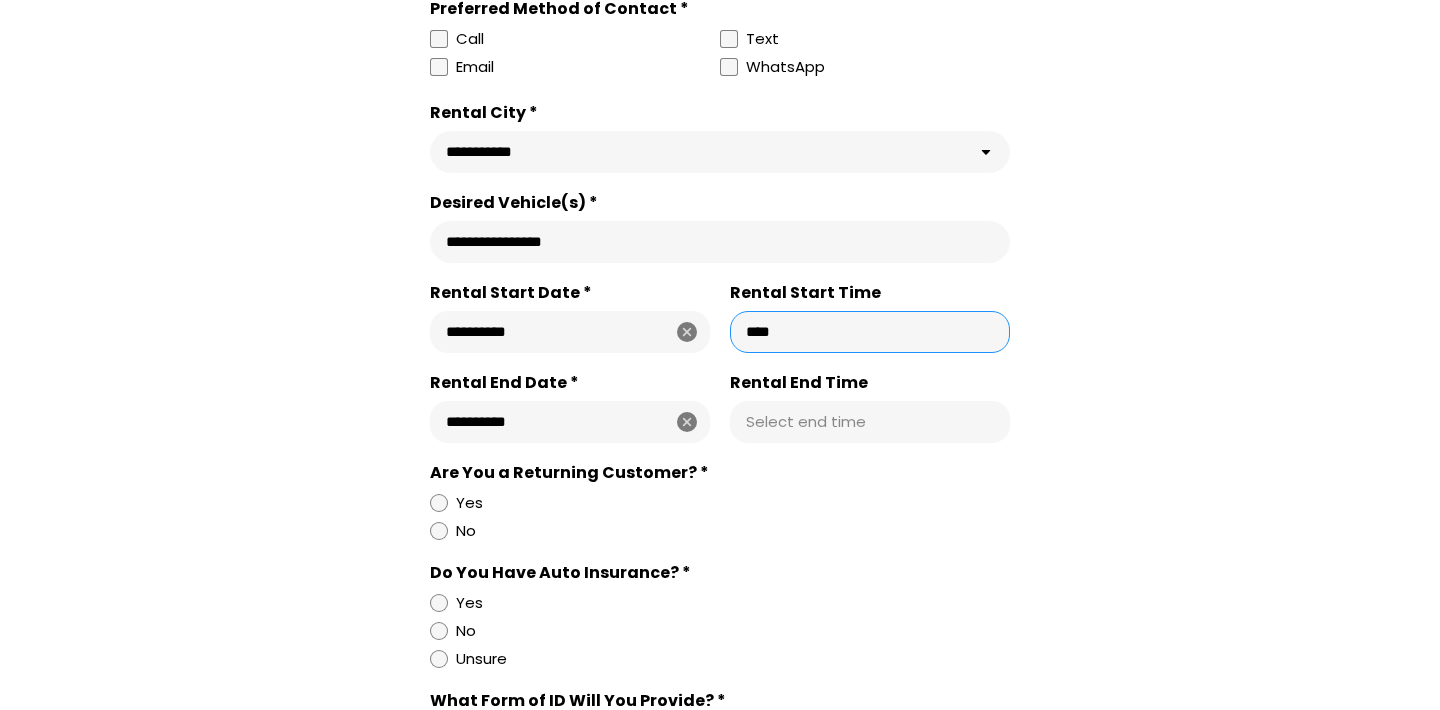 type on "********" 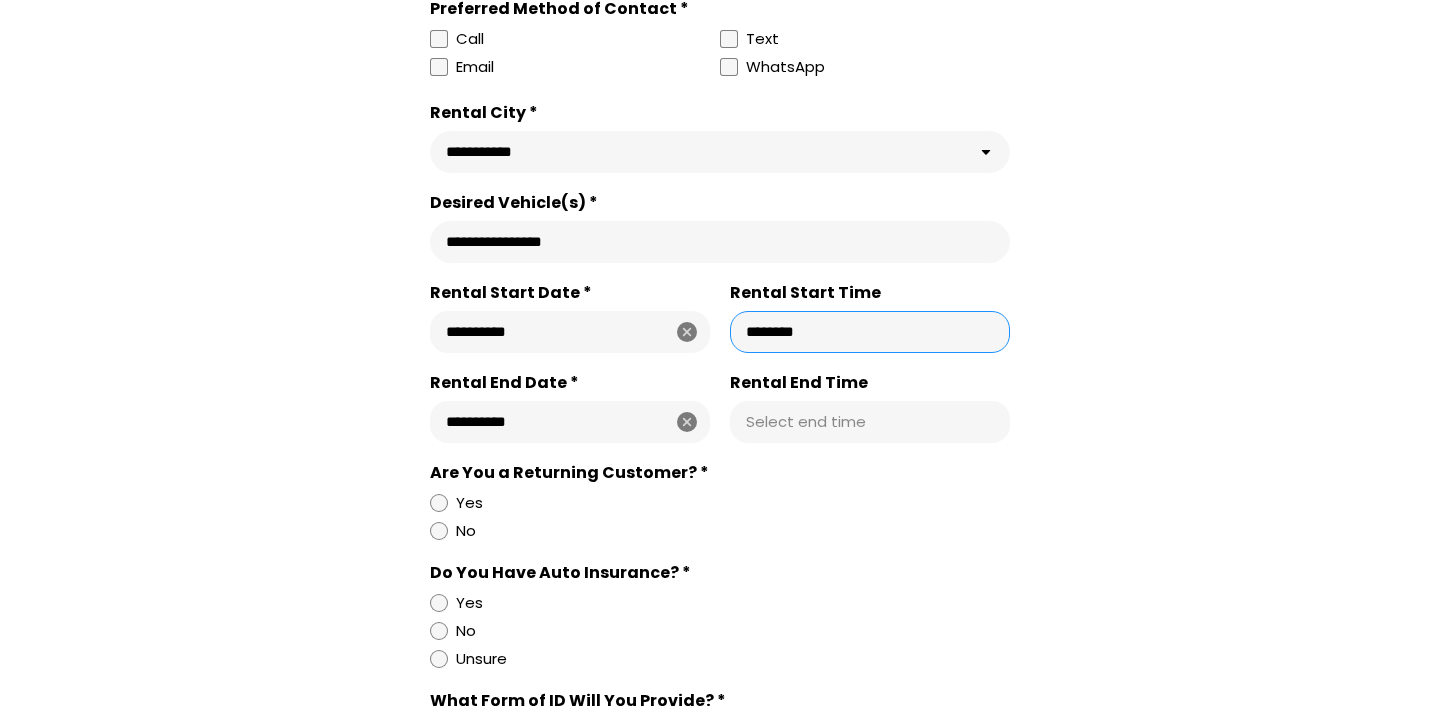 click on "Select end time" at bounding box center (870, 422) 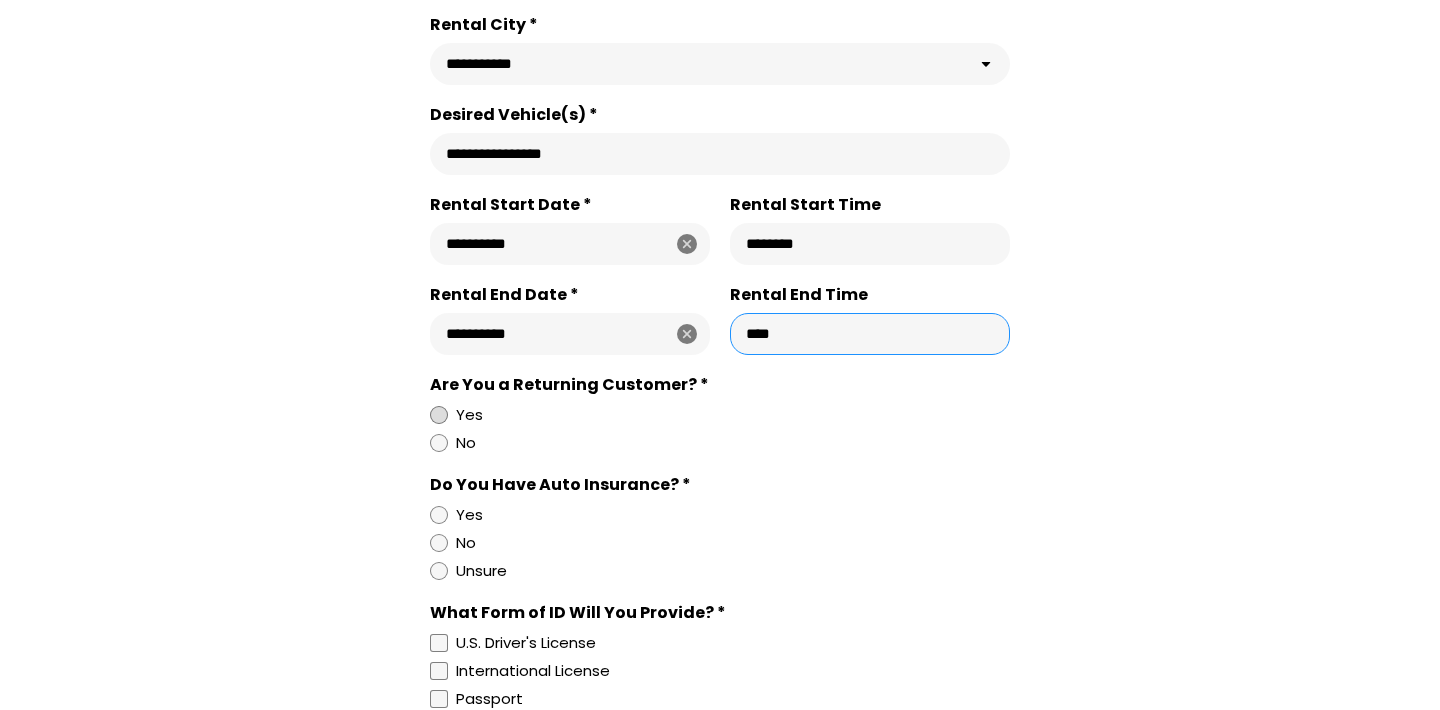 scroll, scrollTop: 1024, scrollLeft: 0, axis: vertical 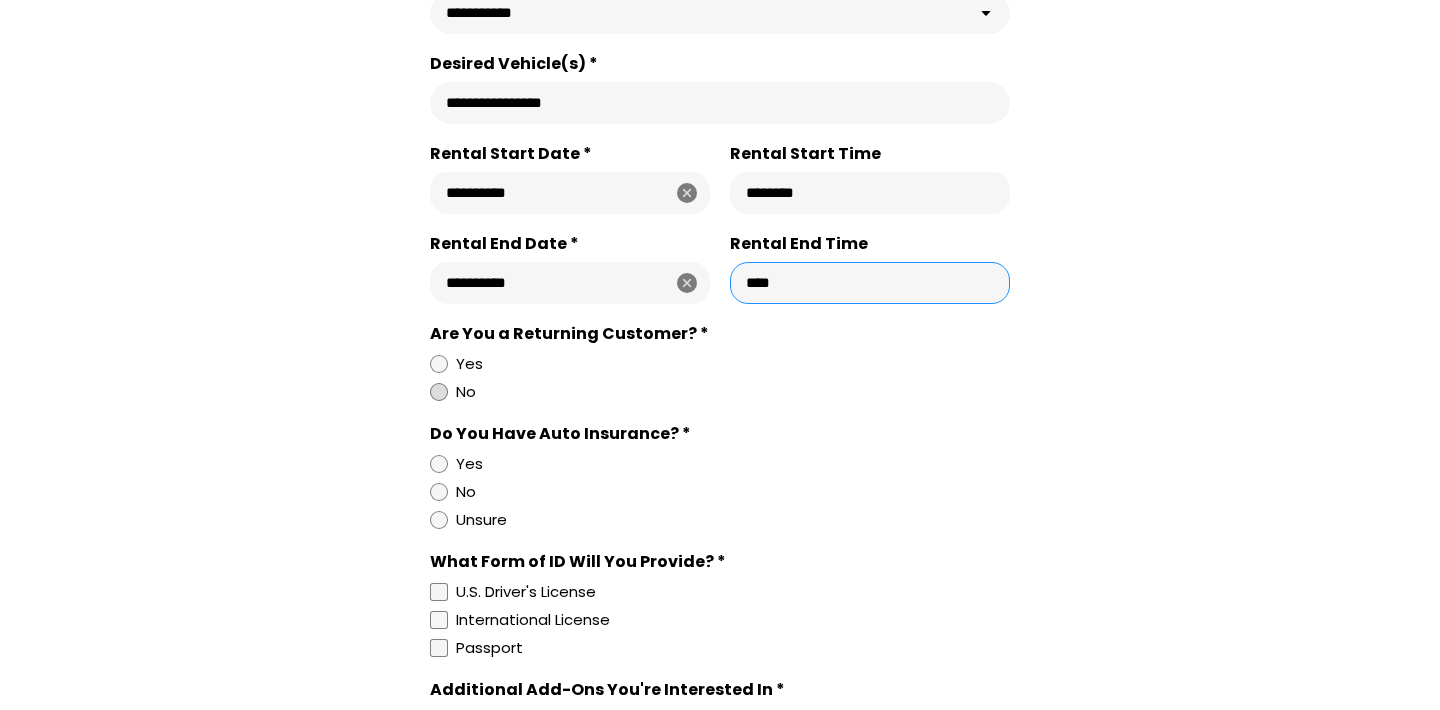type on "********" 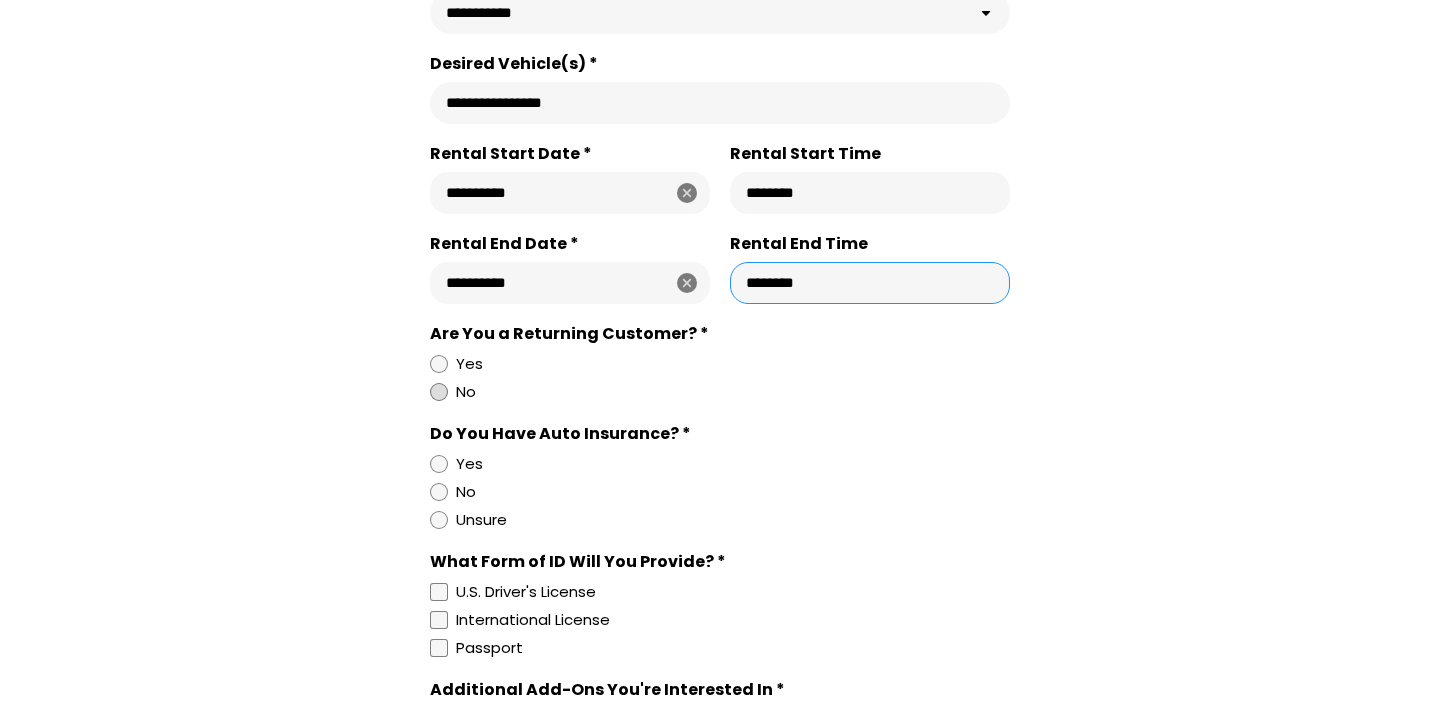click at bounding box center [439, 392] 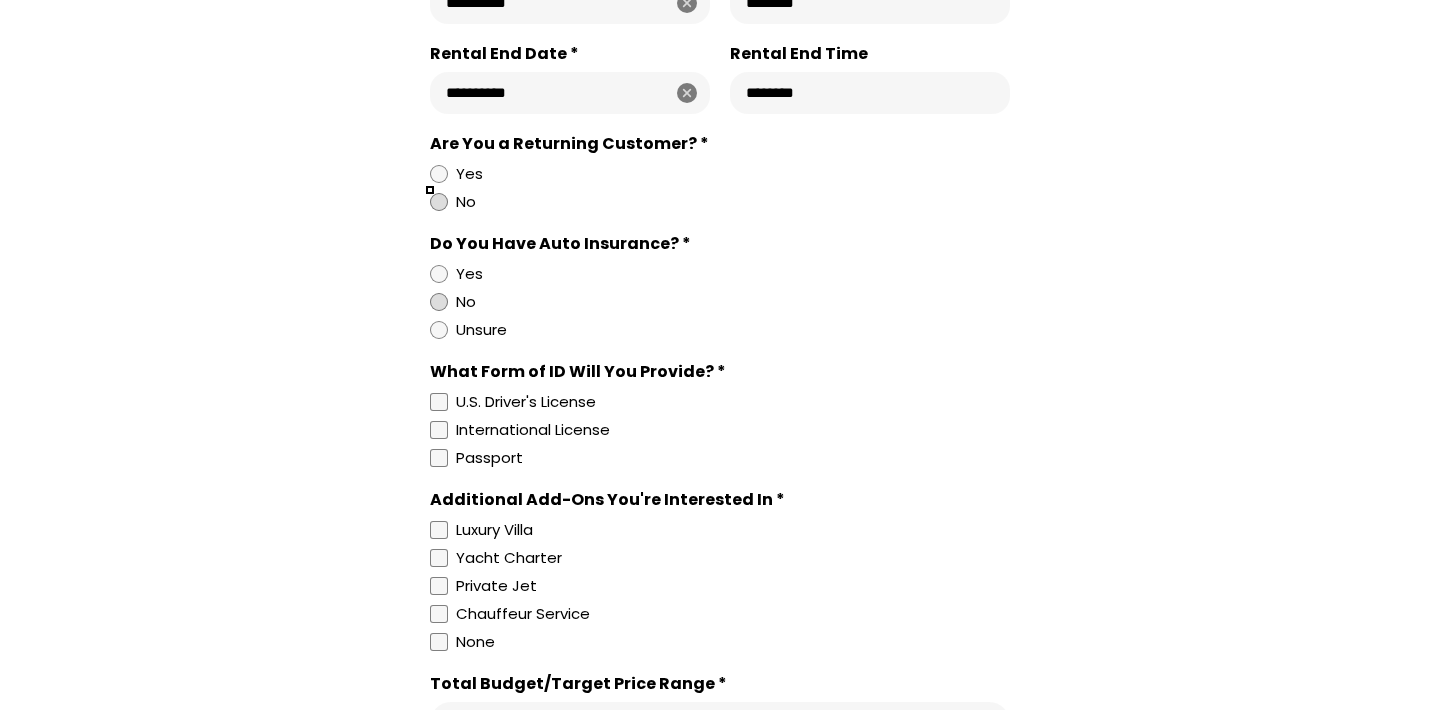 scroll, scrollTop: 1215, scrollLeft: 0, axis: vertical 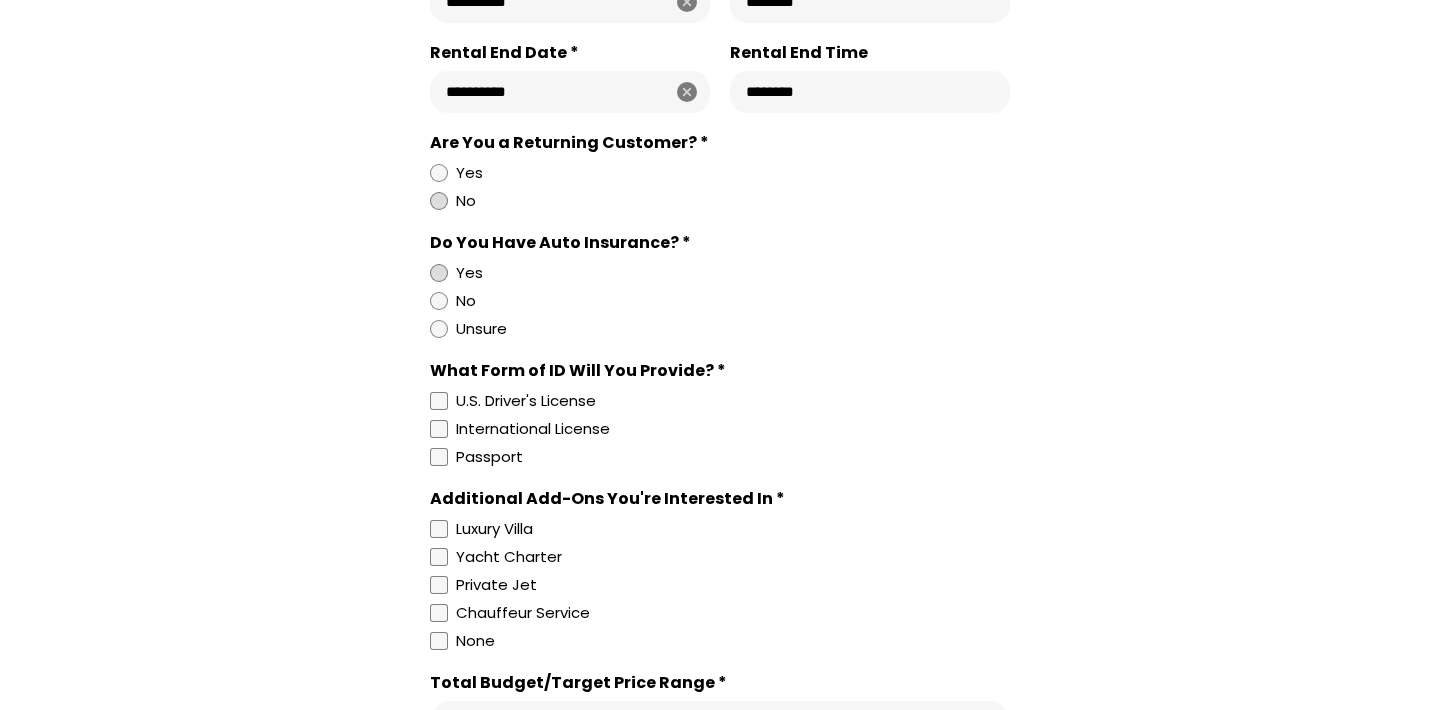 click at bounding box center (439, 273) 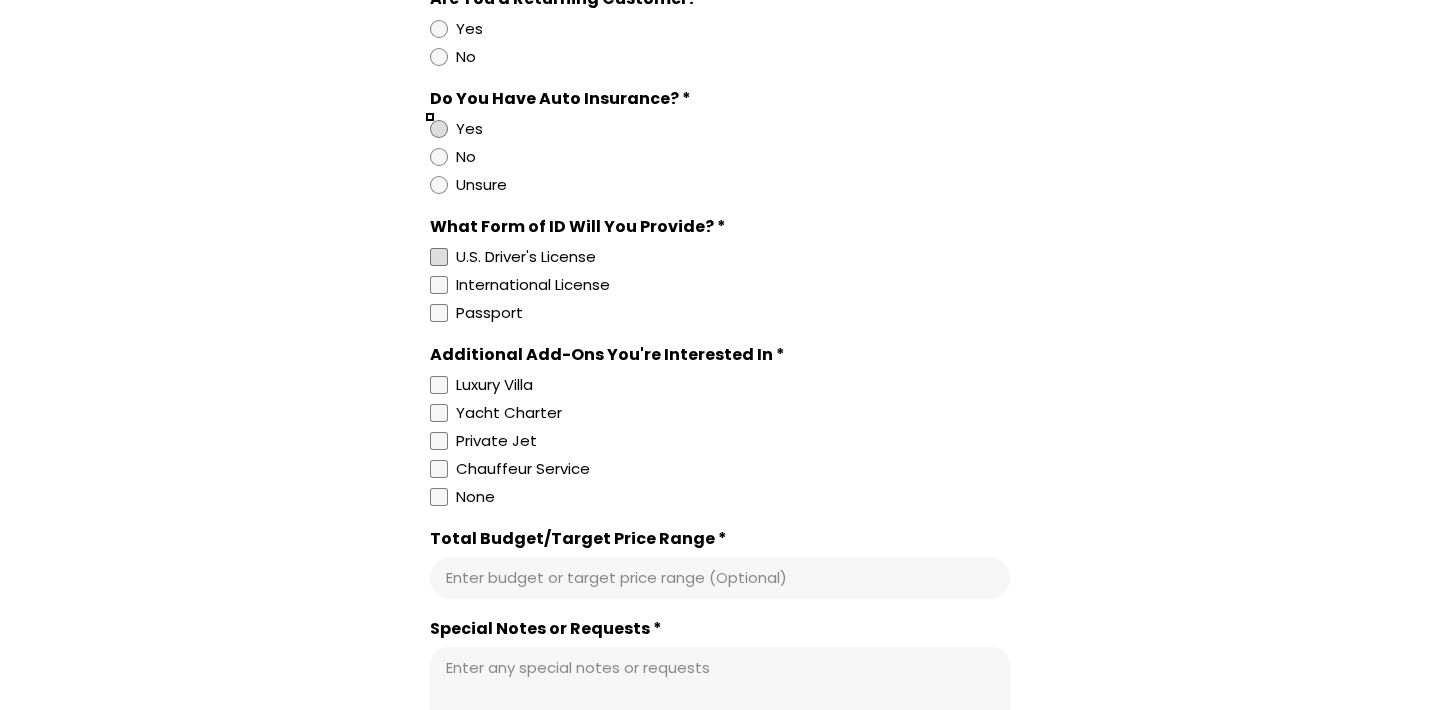 scroll, scrollTop: 1366, scrollLeft: 0, axis: vertical 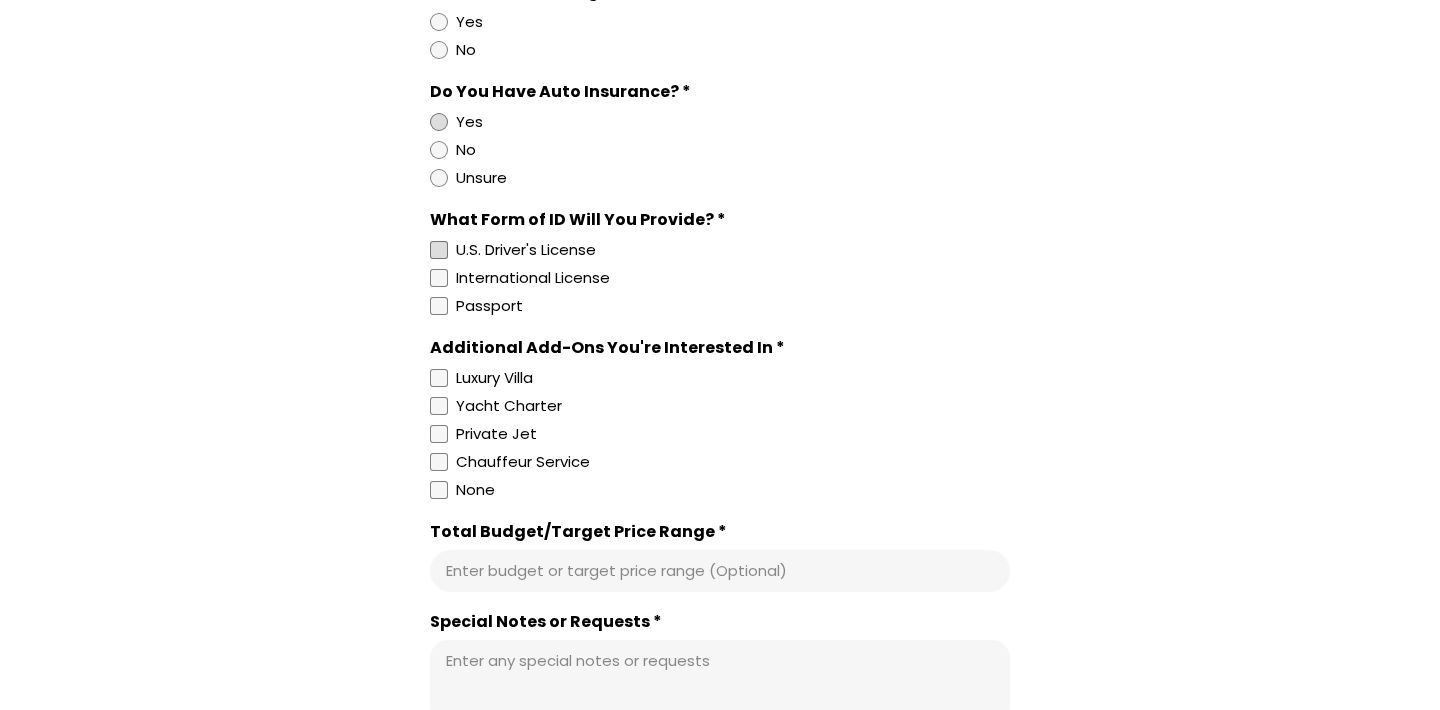 click at bounding box center (439, 250) 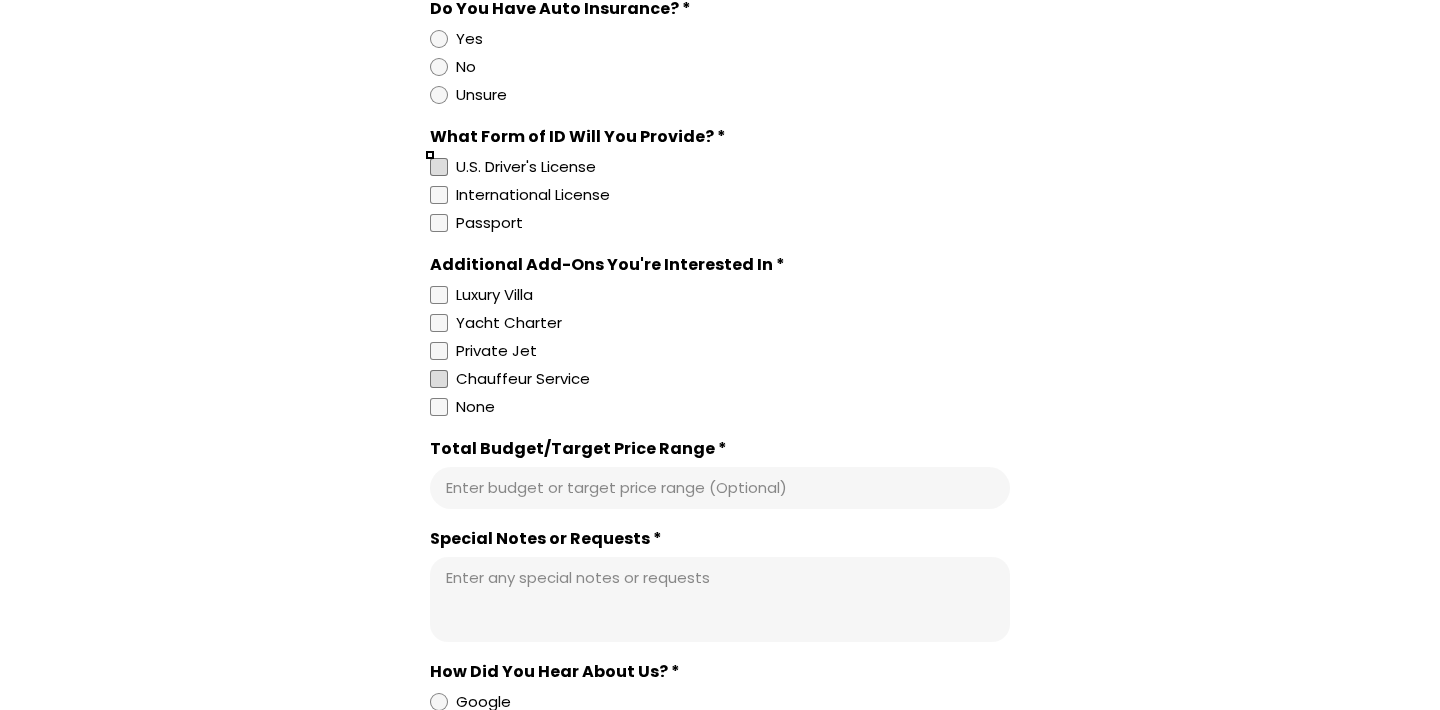 scroll, scrollTop: 1460, scrollLeft: 0, axis: vertical 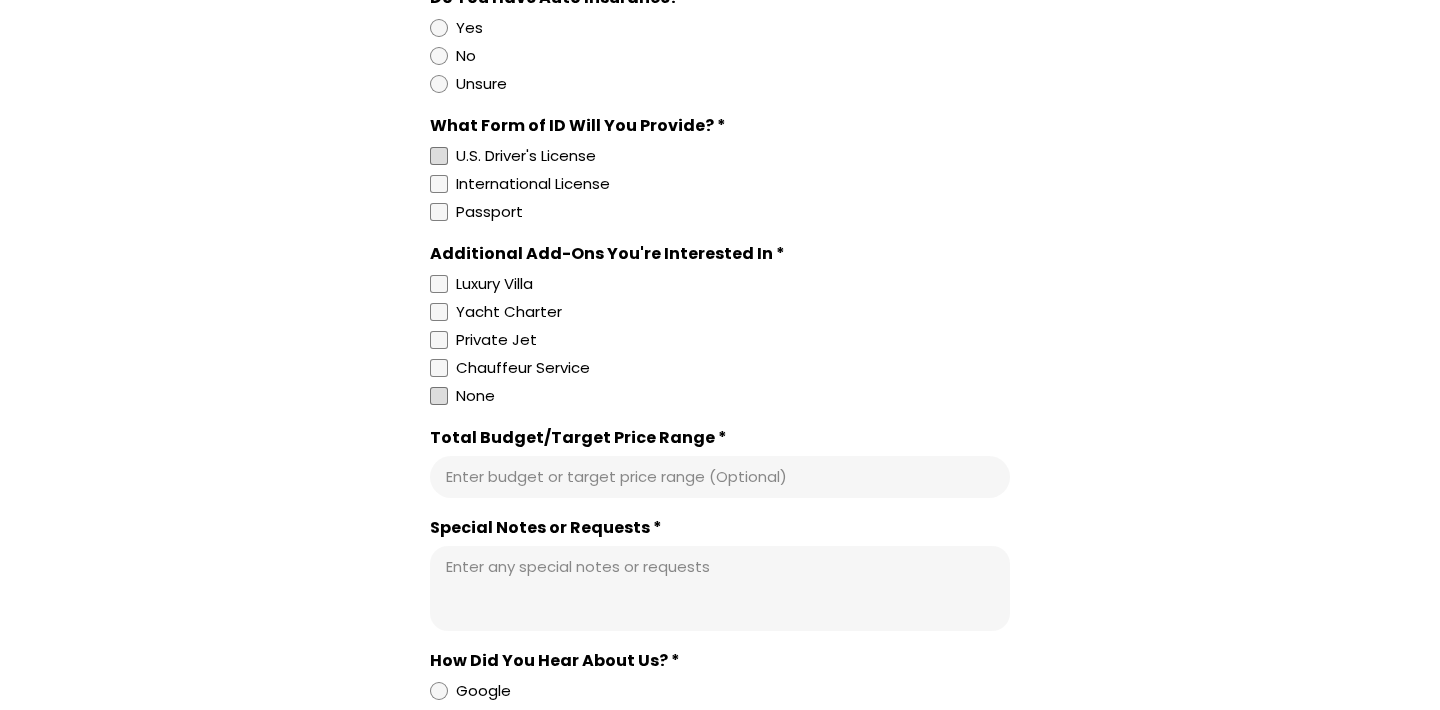 click at bounding box center [439, 396] 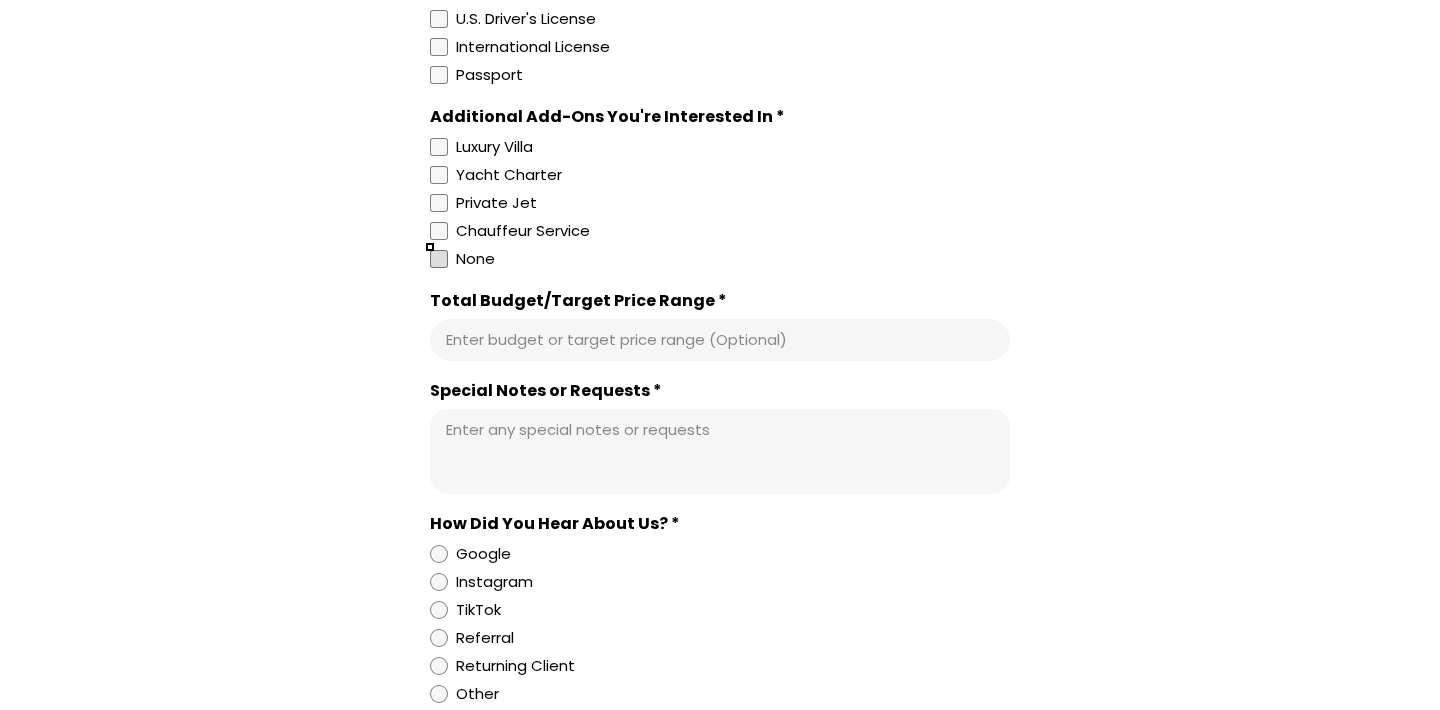 scroll, scrollTop: 1634, scrollLeft: 0, axis: vertical 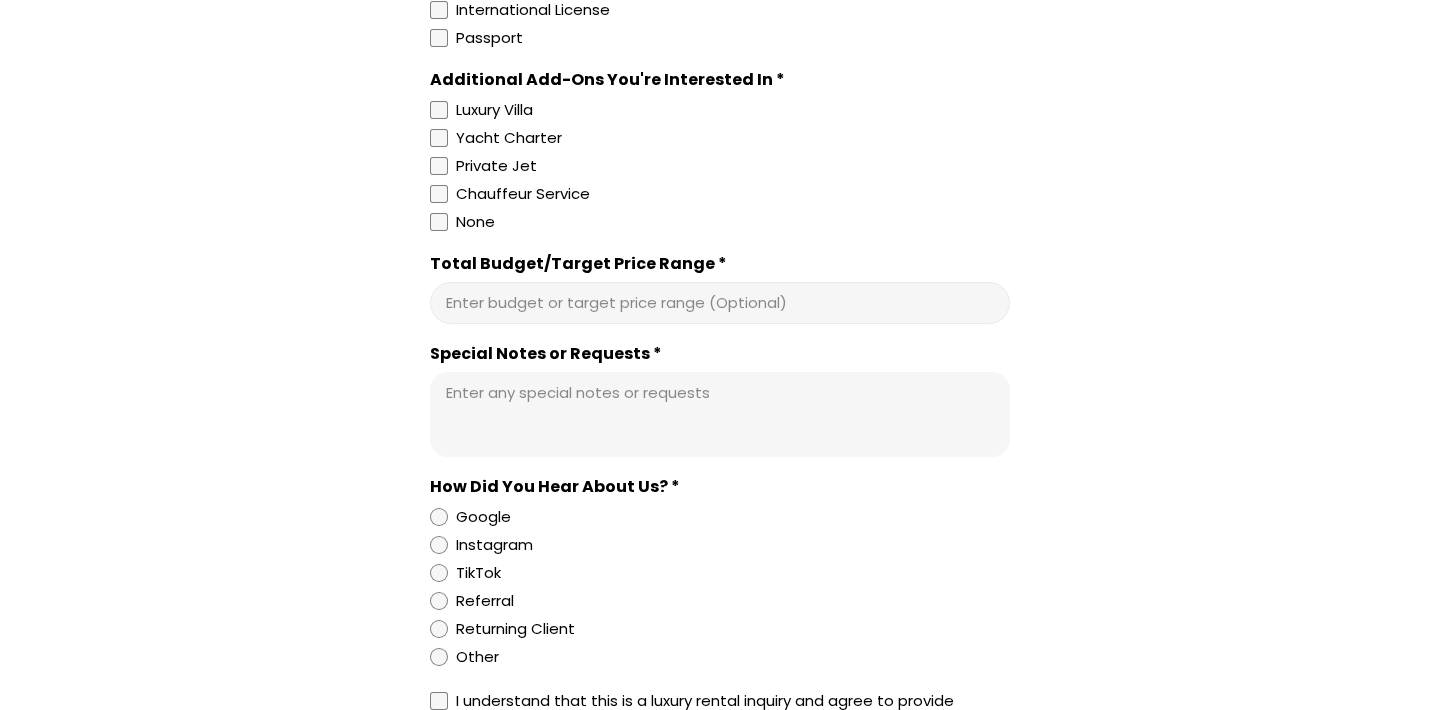 click on "Total Budget/Target Price Range *" at bounding box center (720, 303) 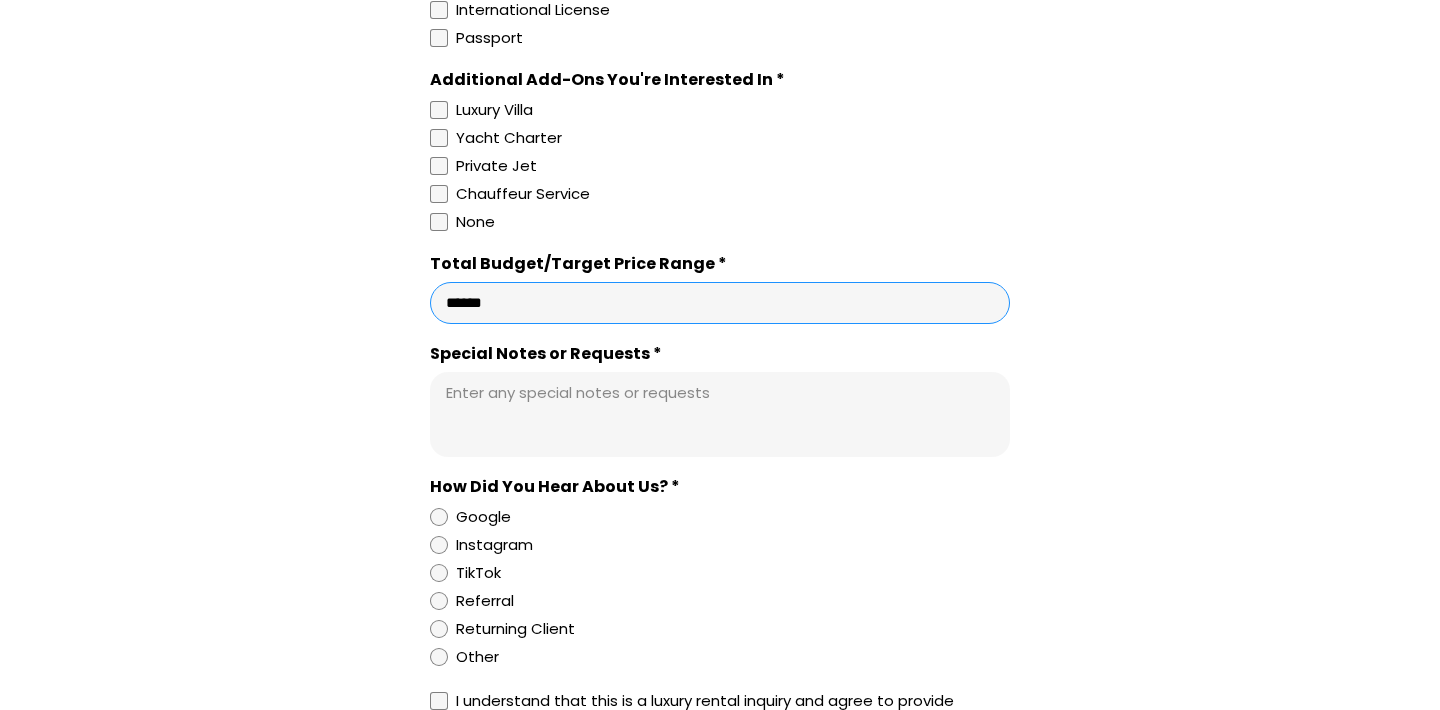 type on "******" 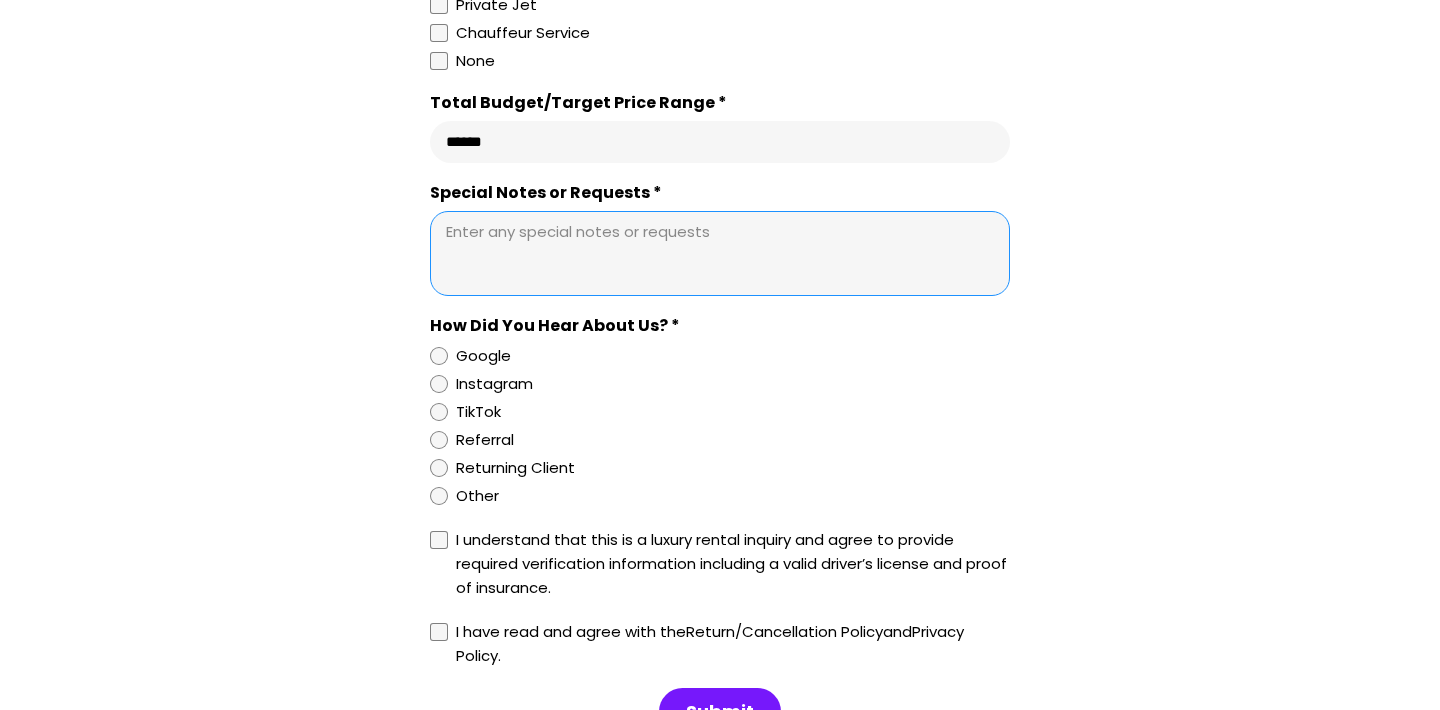 scroll, scrollTop: 1822, scrollLeft: 0, axis: vertical 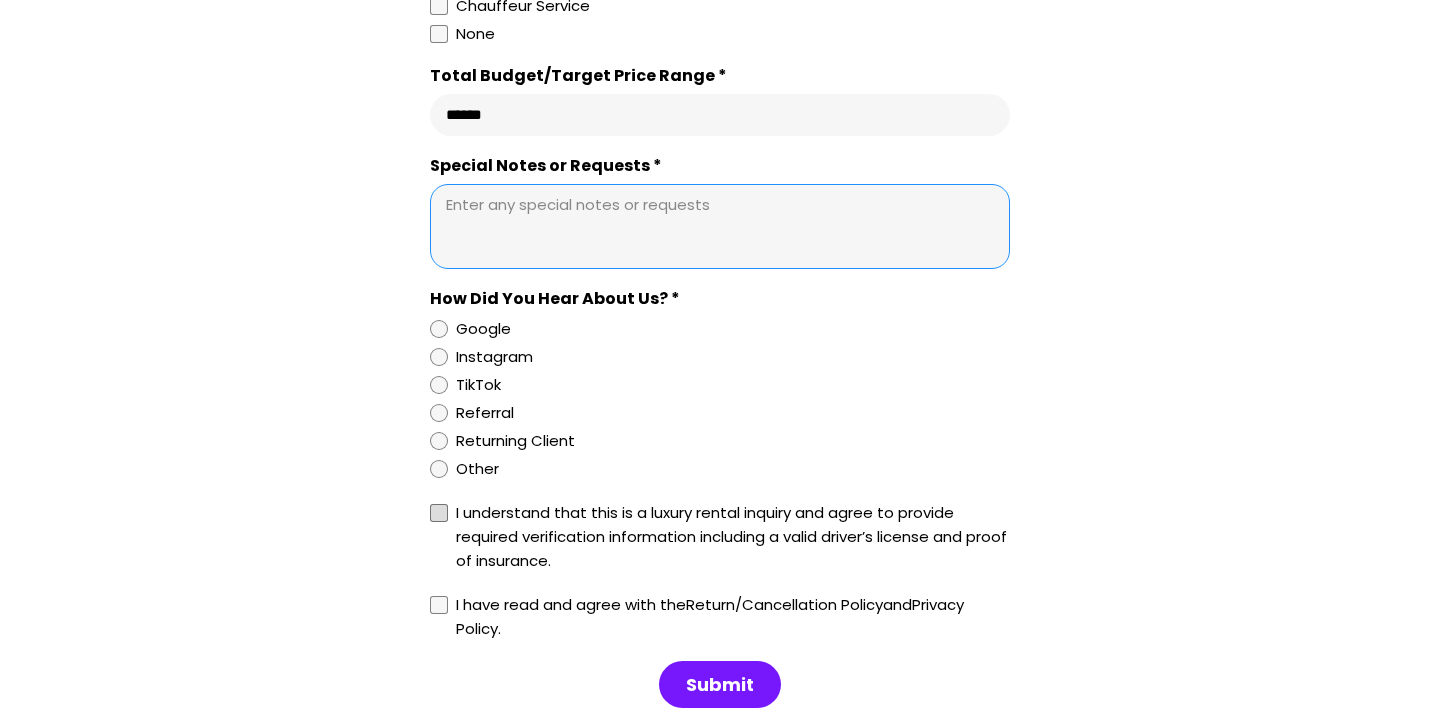 click at bounding box center (439, 513) 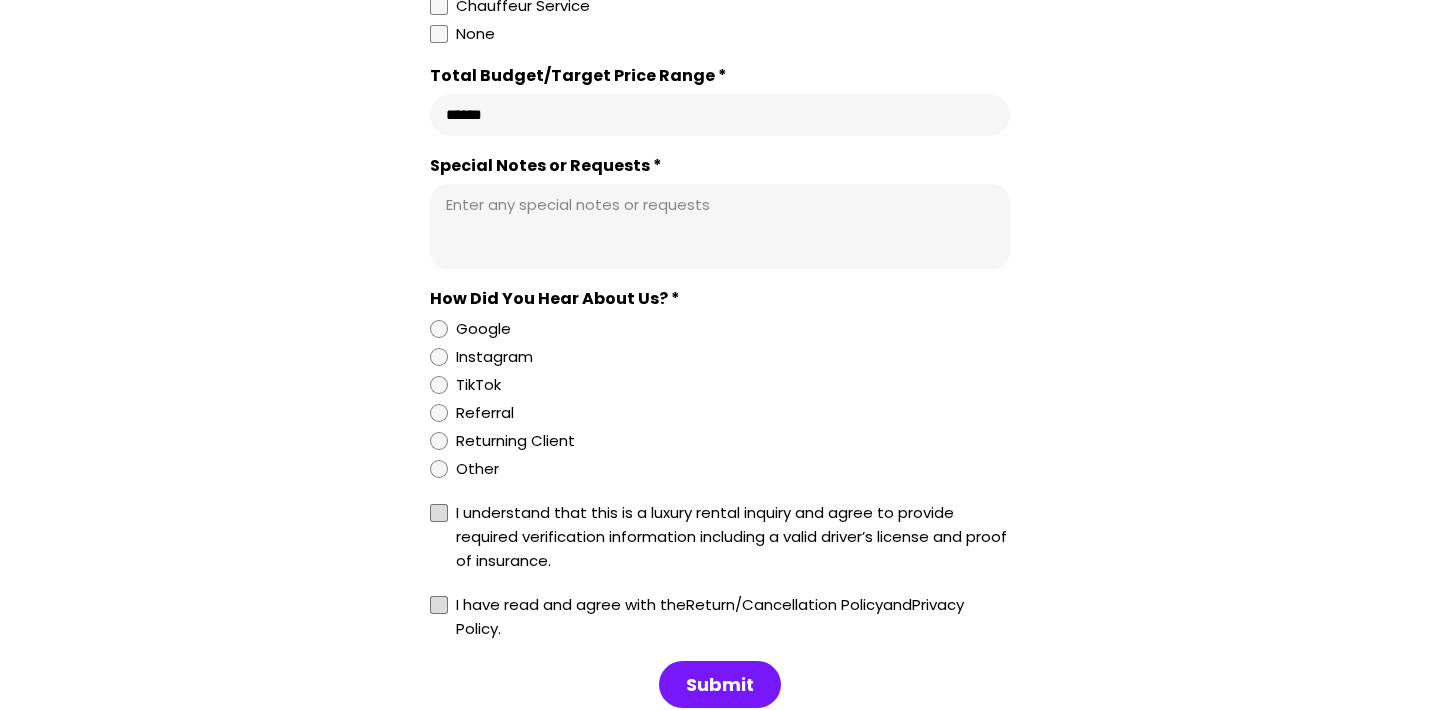 click at bounding box center (439, 605) 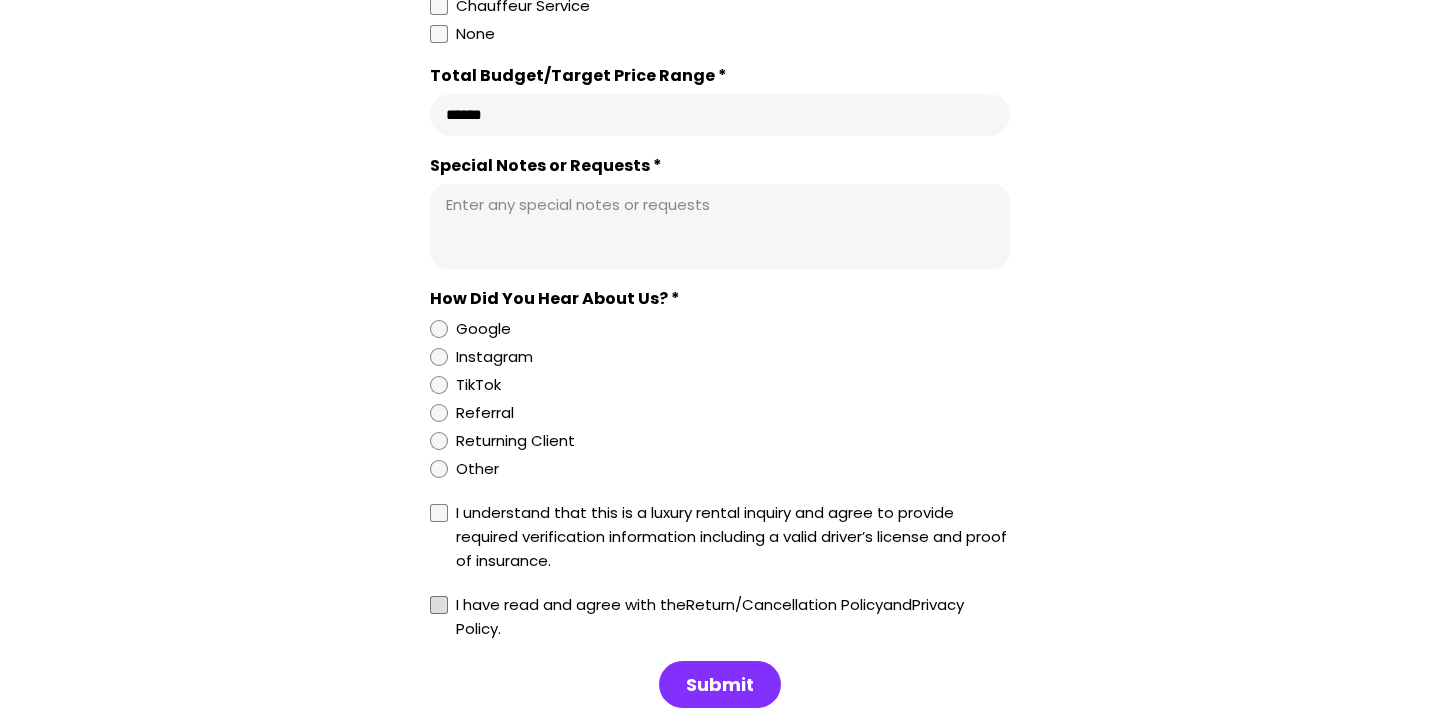 click on "Submit" at bounding box center (720, 685) 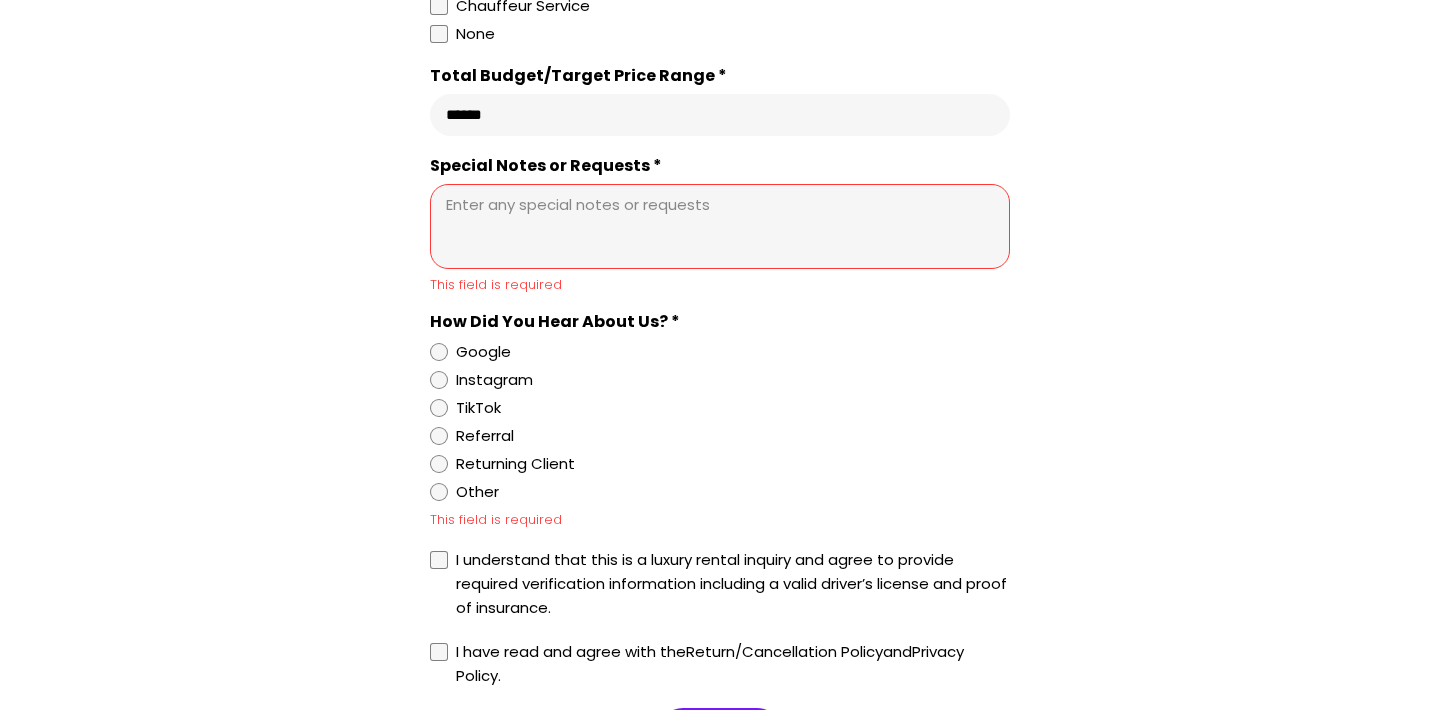 click on "Special Notes or Requests *" at bounding box center (720, 166) 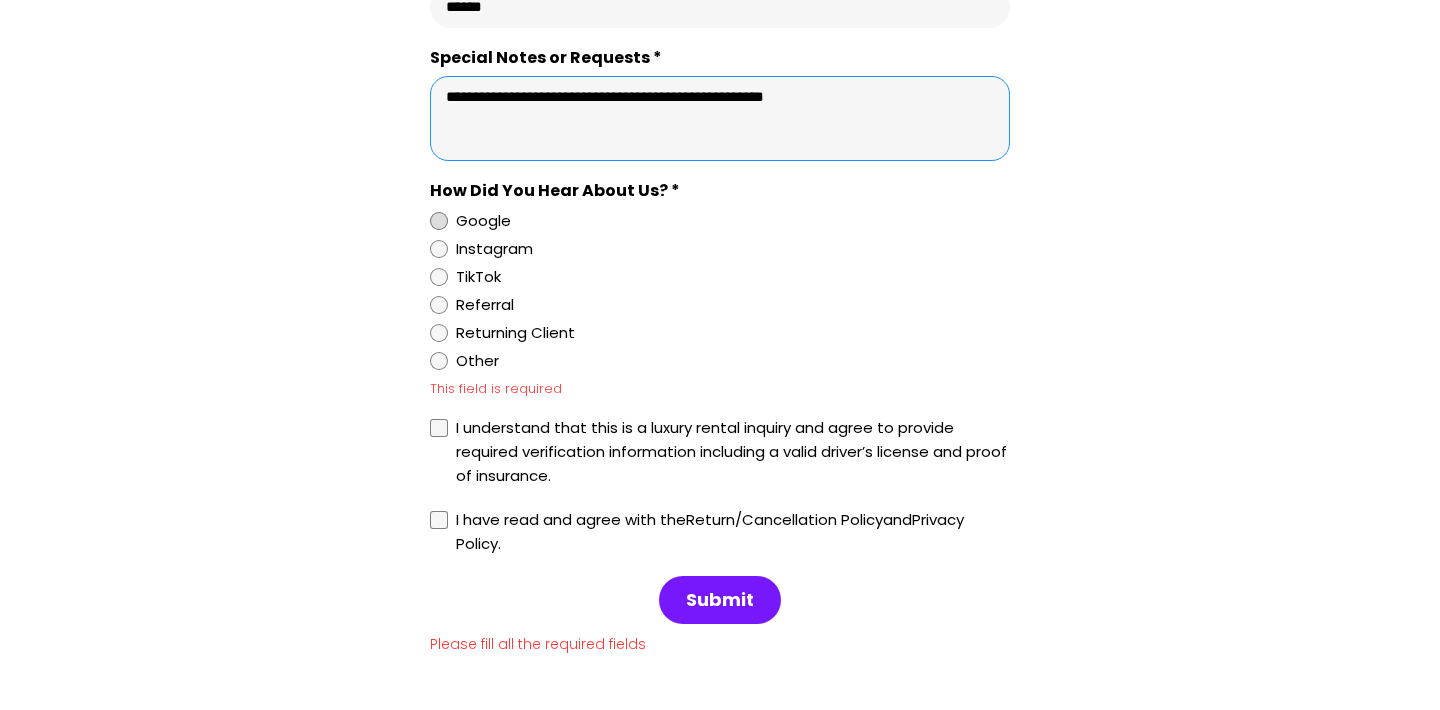scroll, scrollTop: 1933, scrollLeft: 0, axis: vertical 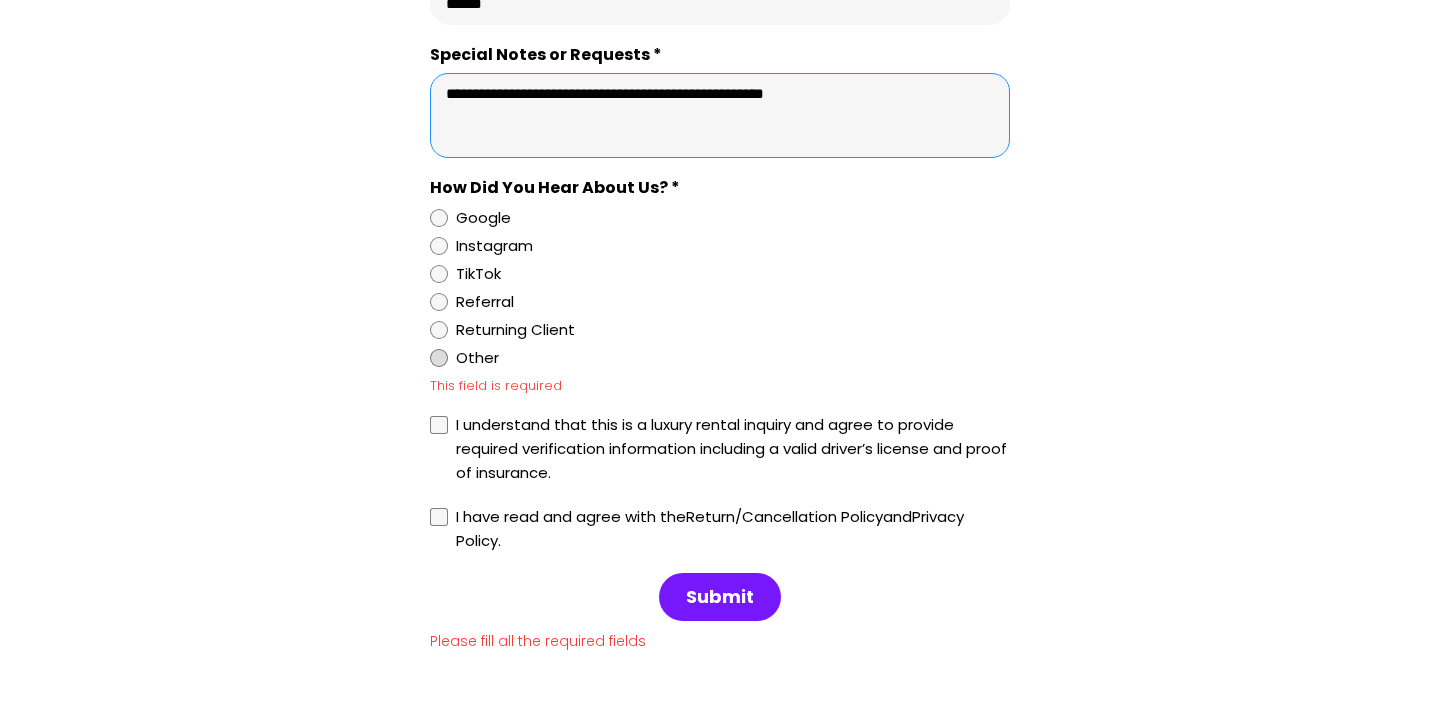type on "**********" 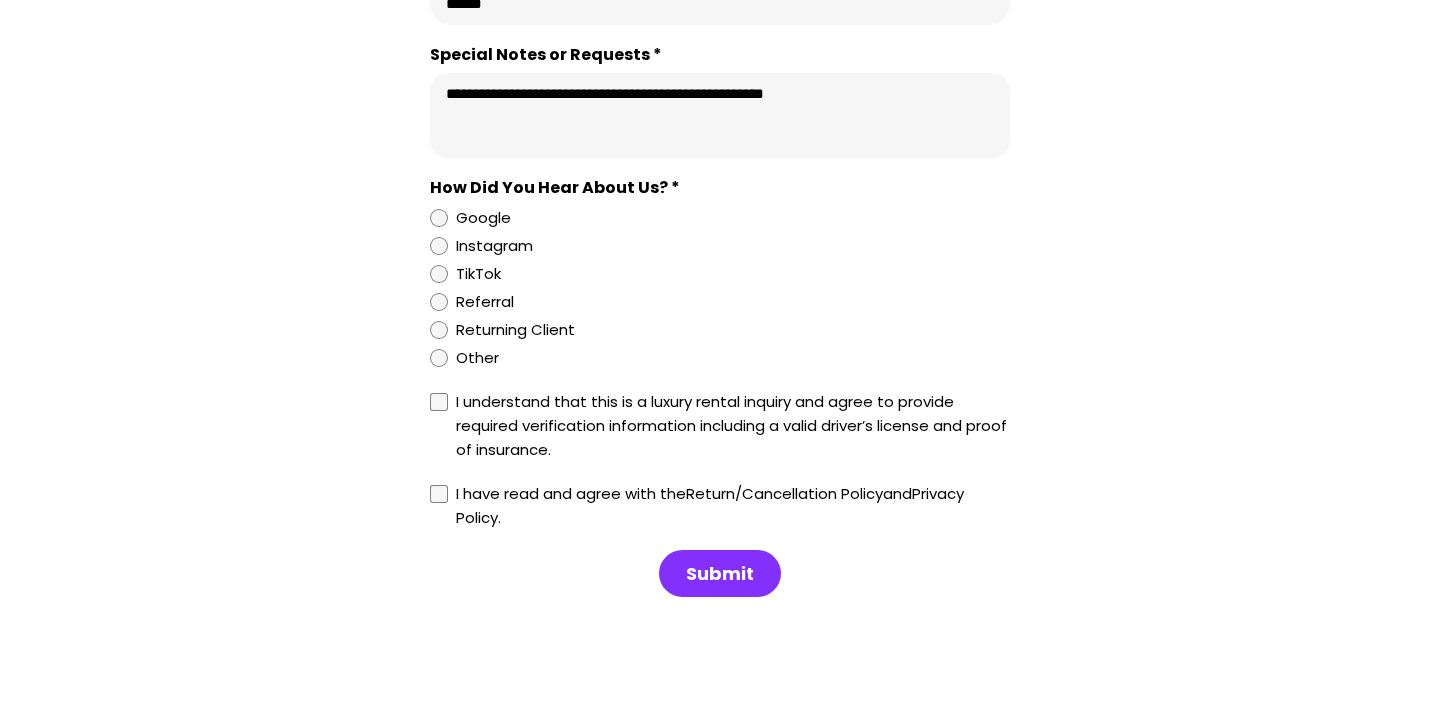 click on "Submit" at bounding box center [720, 574] 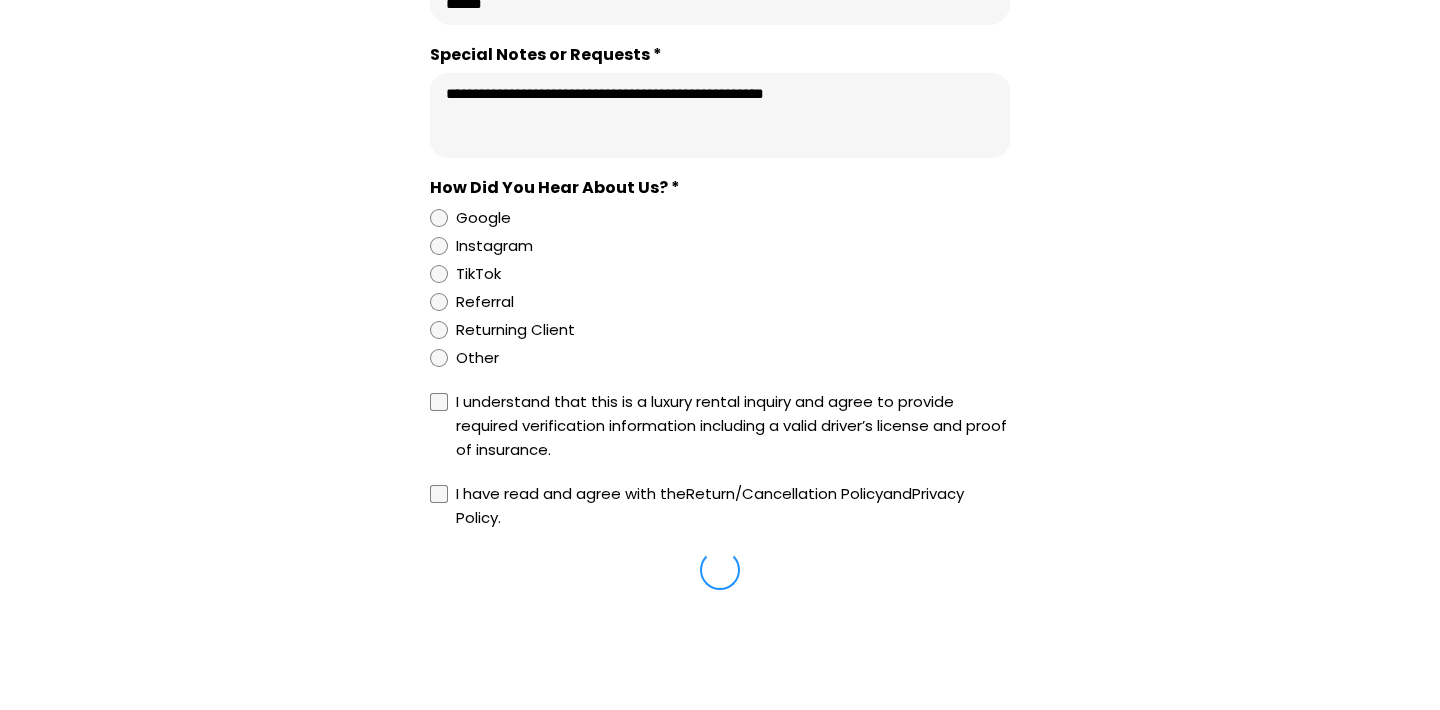 type 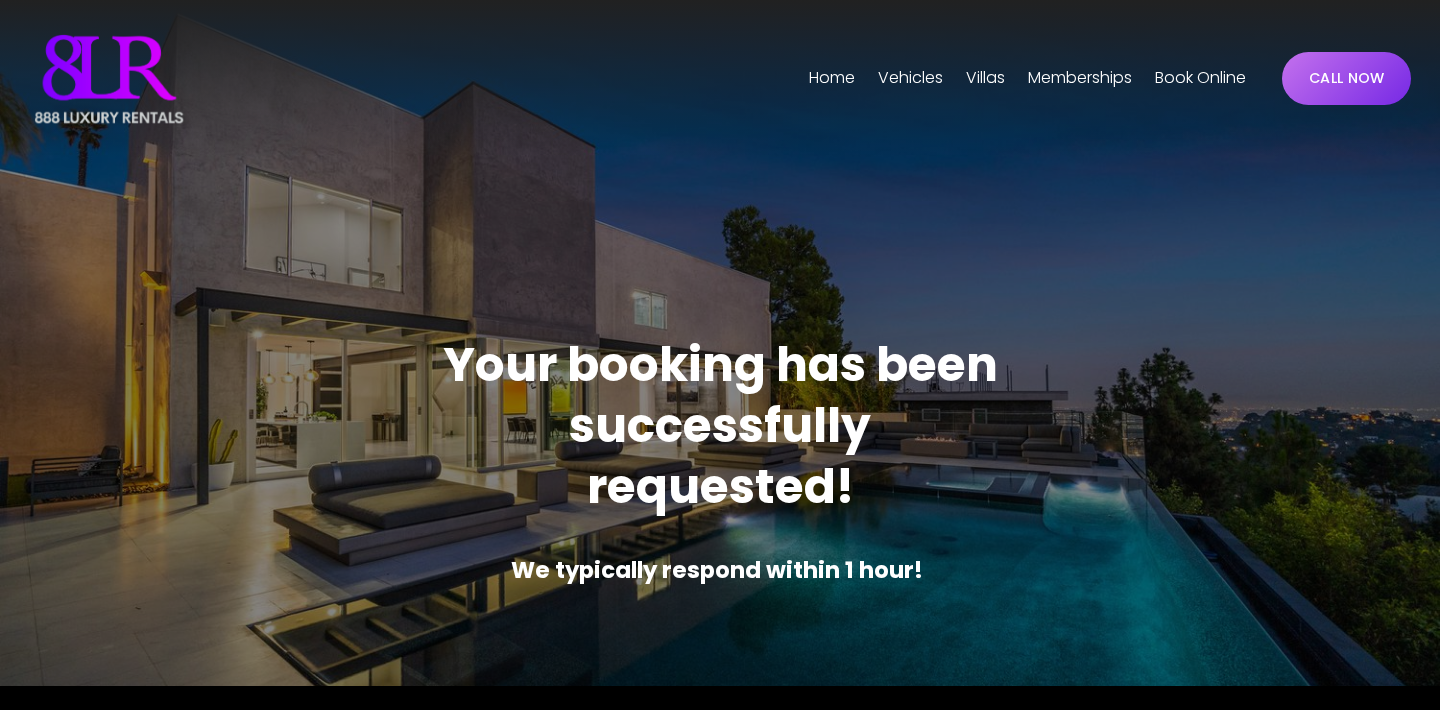 scroll, scrollTop: 0, scrollLeft: 0, axis: both 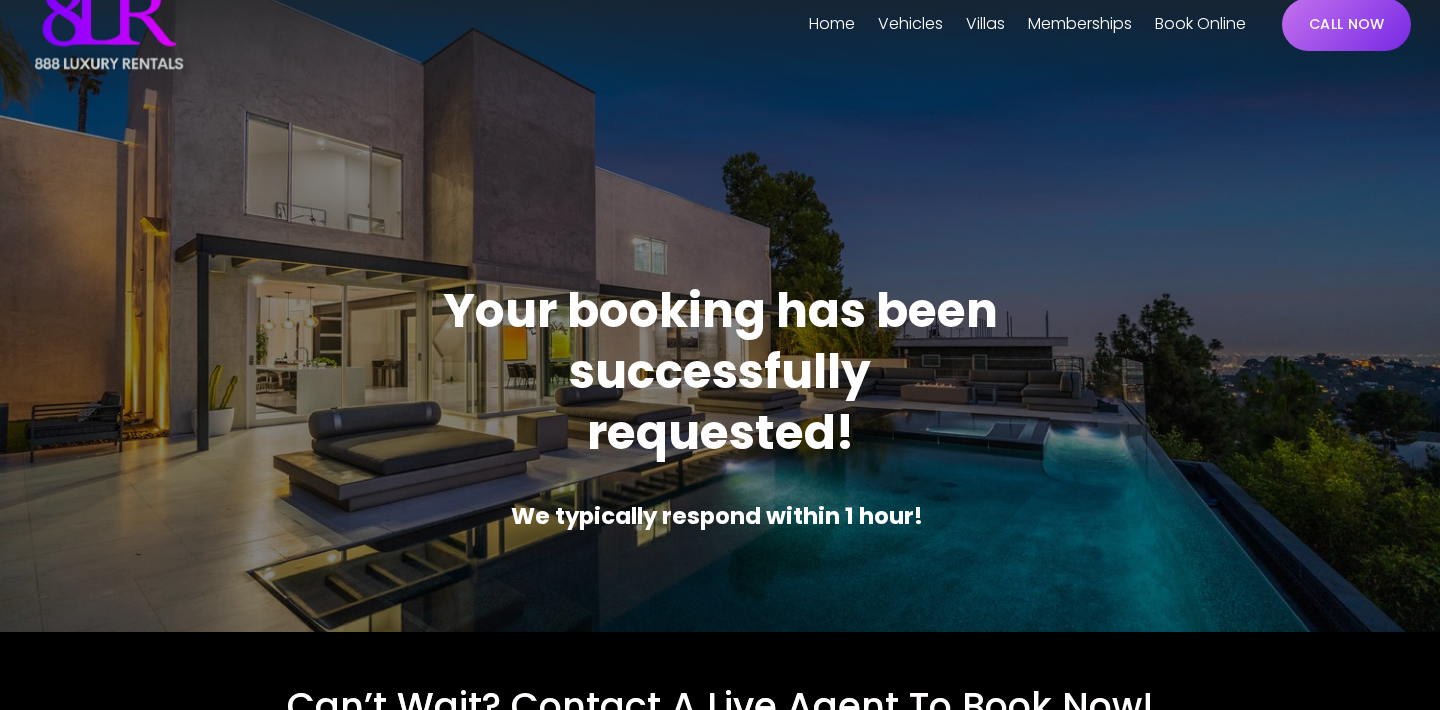click on "[CITY]" at bounding box center [0, 0] 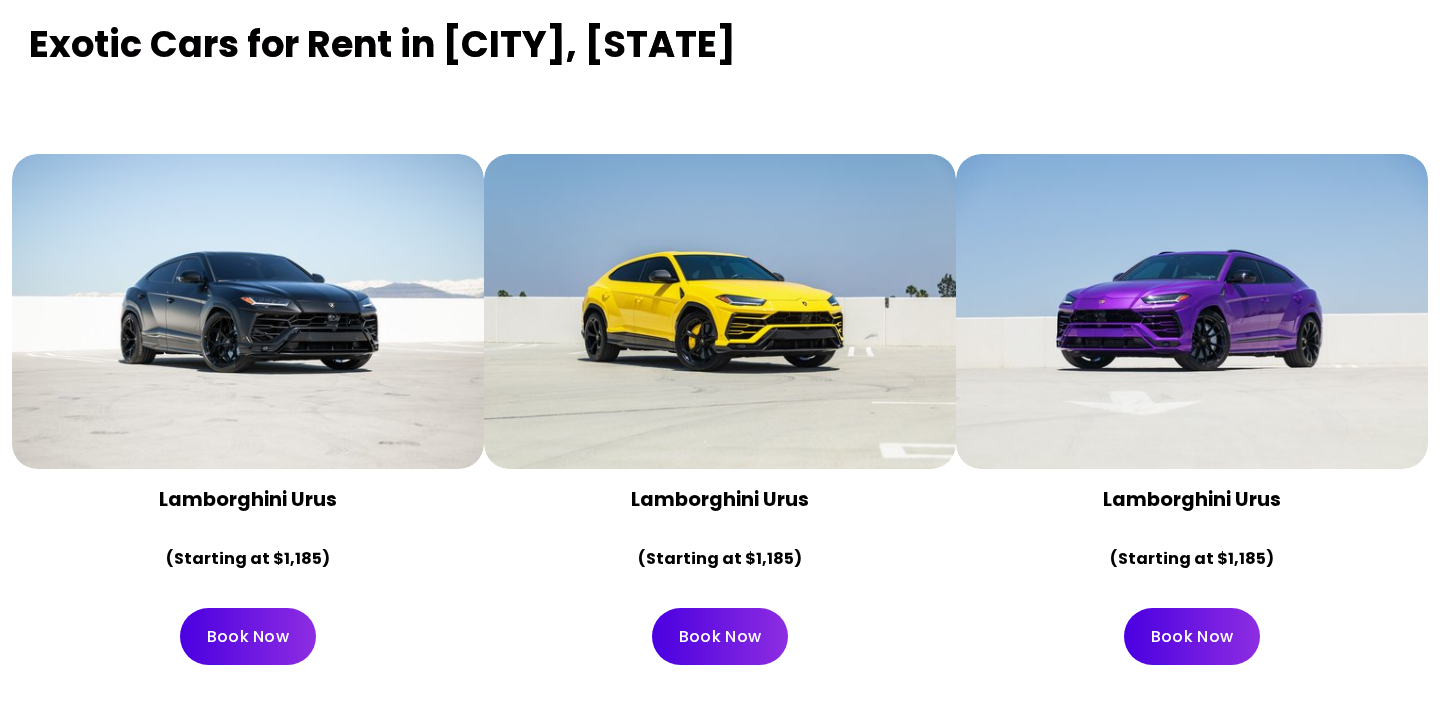 scroll, scrollTop: 901, scrollLeft: 0, axis: vertical 